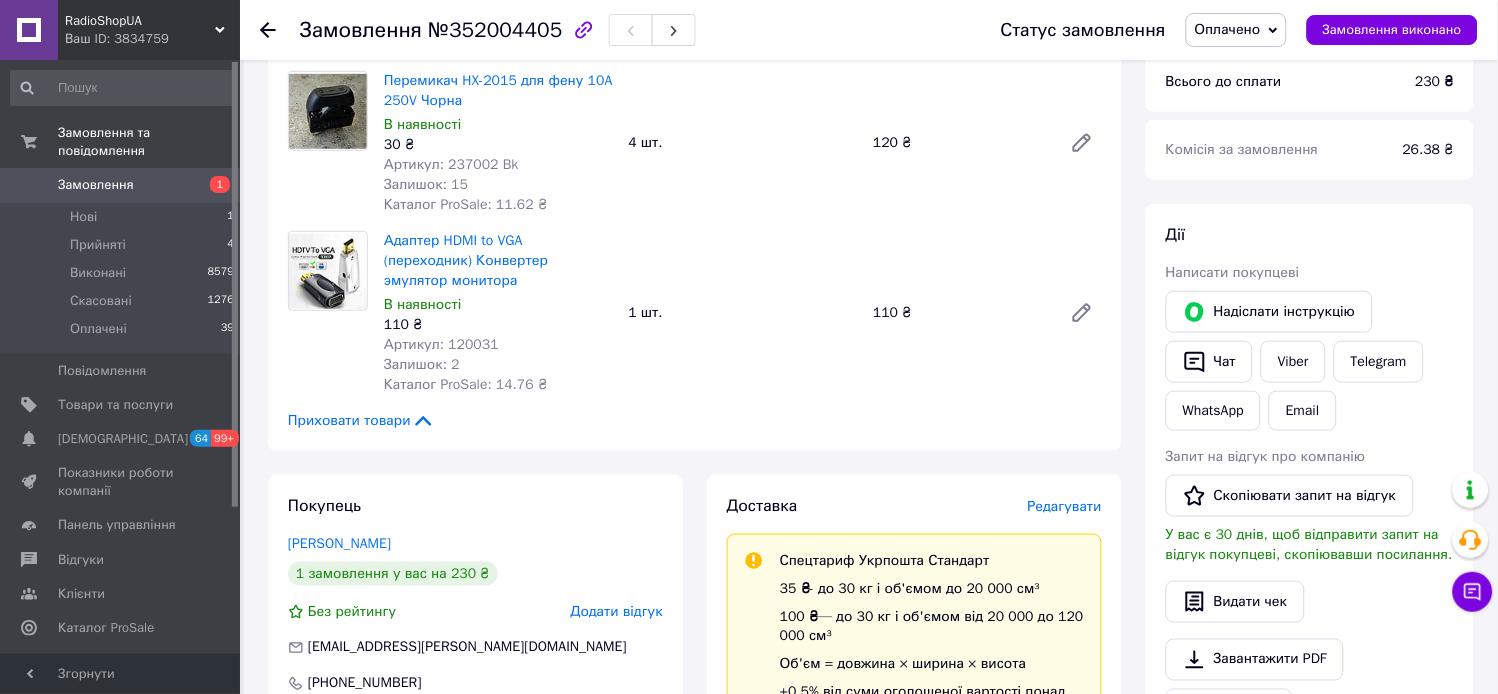 scroll, scrollTop: 222, scrollLeft: 0, axis: vertical 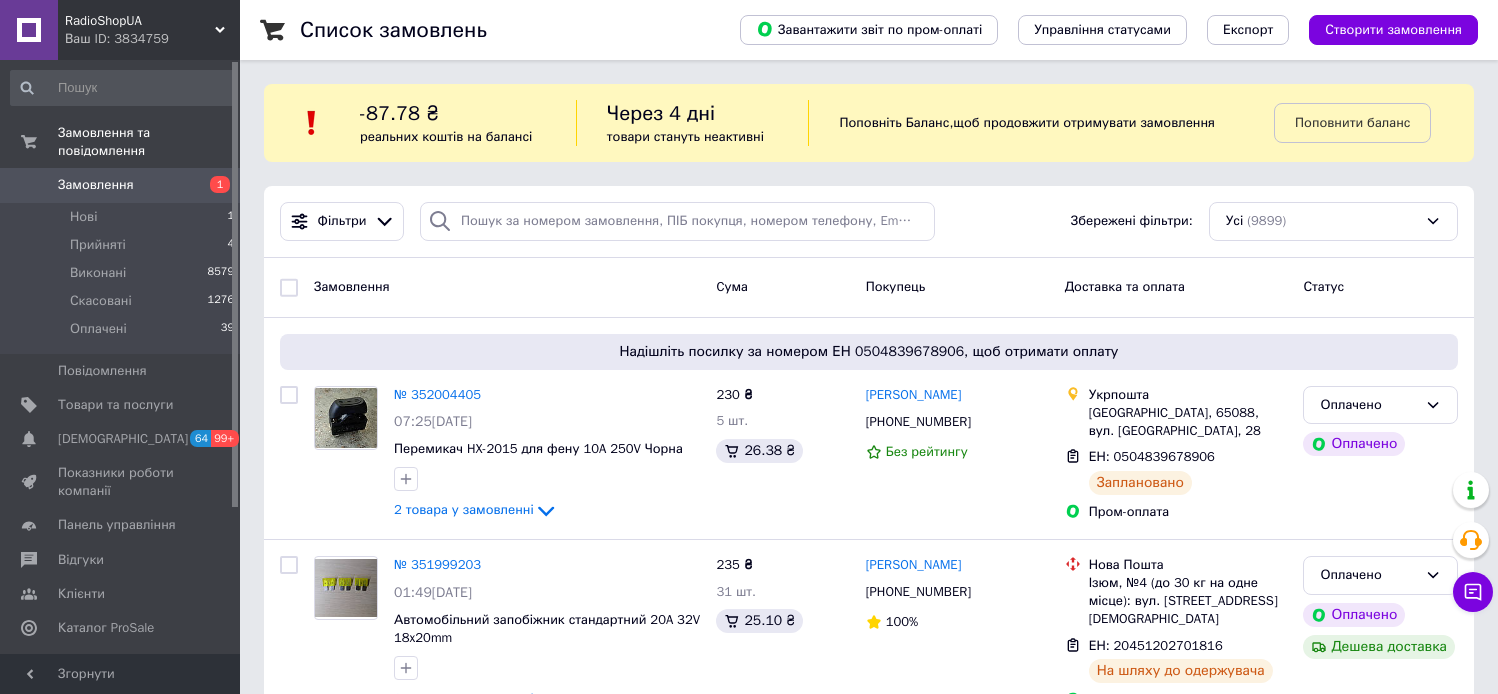 click on "Замовлення" at bounding box center [96, 185] 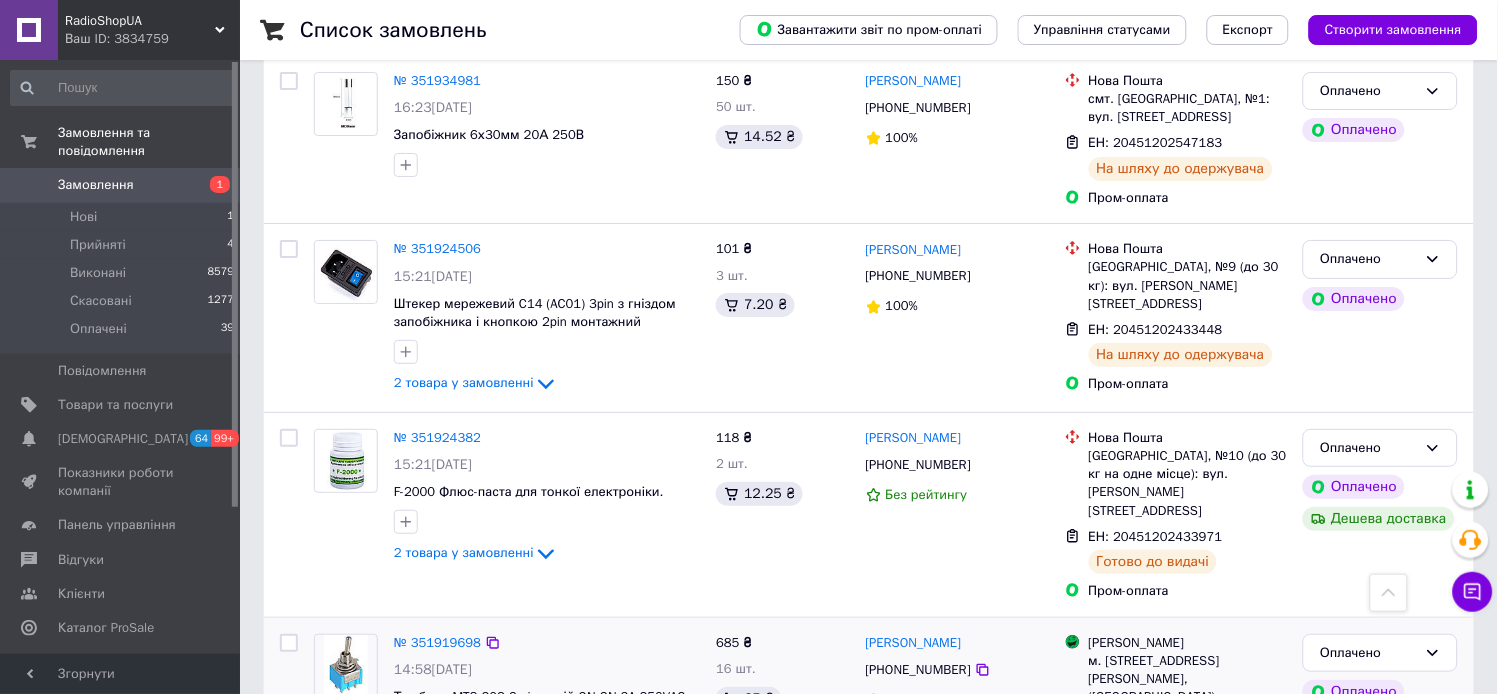 scroll, scrollTop: 3313, scrollLeft: 0, axis: vertical 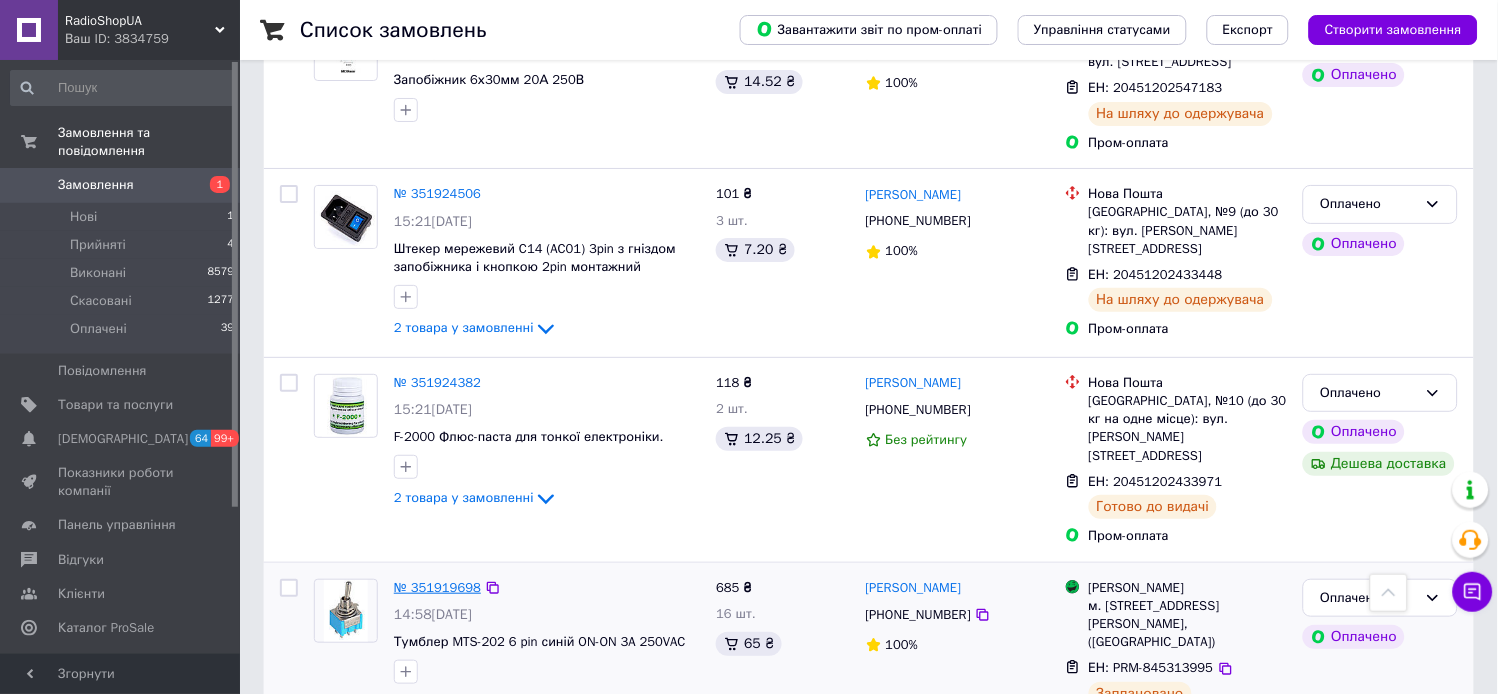 click on "№ 351919698" at bounding box center [437, 587] 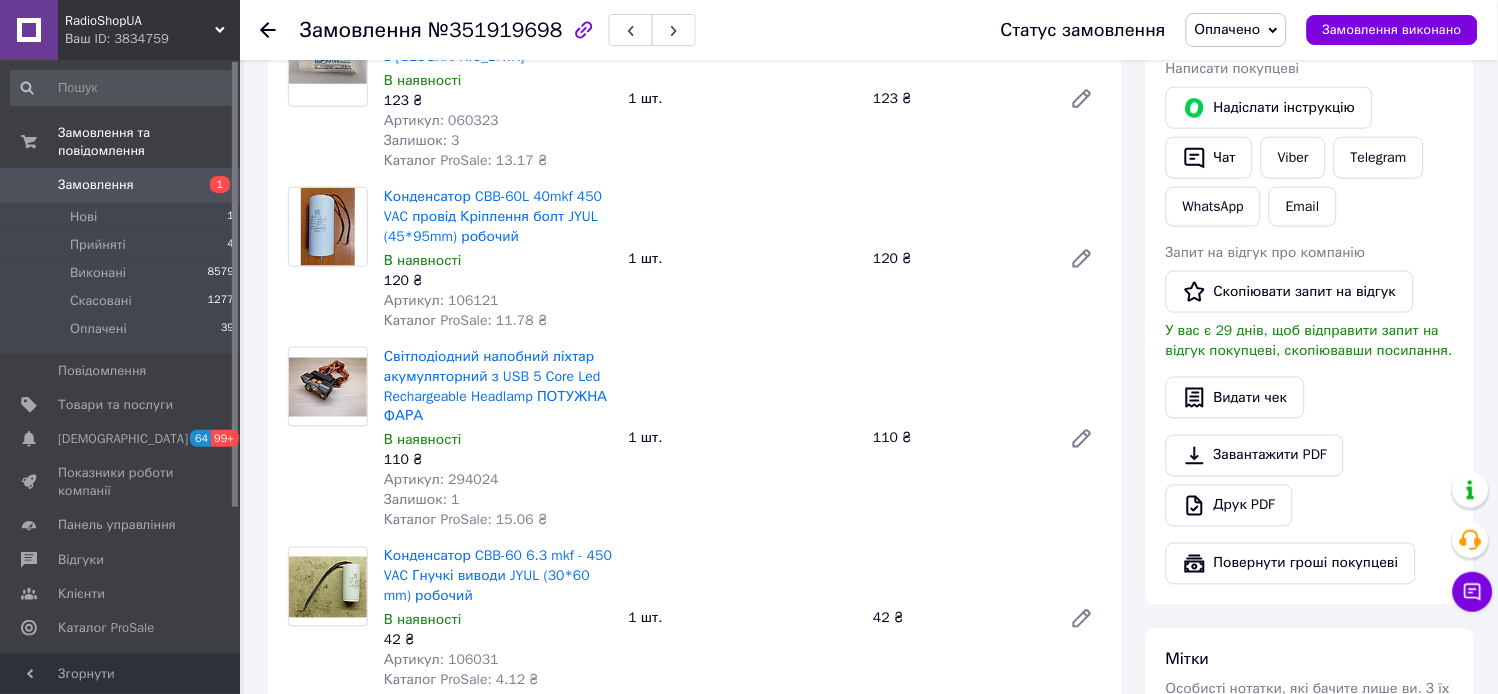 scroll, scrollTop: 444, scrollLeft: 0, axis: vertical 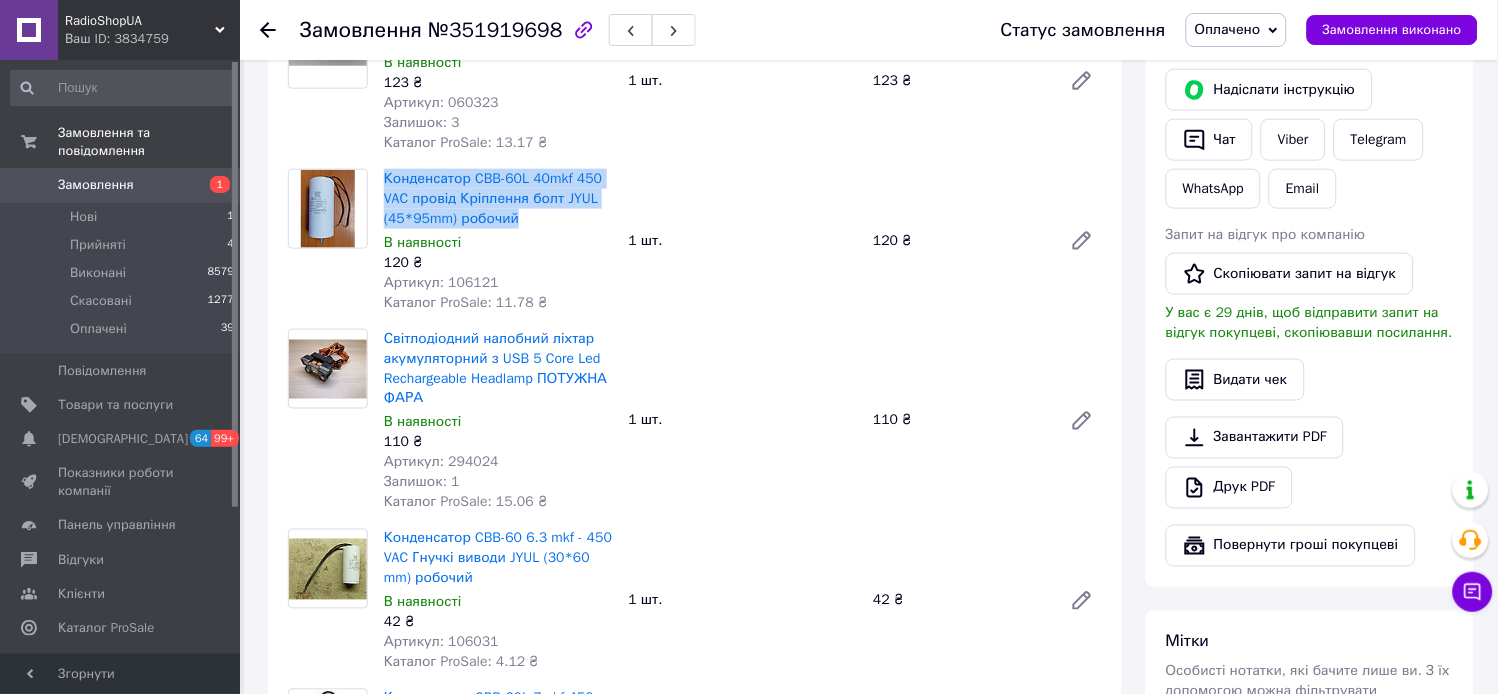drag, startPoint x: 526, startPoint y: 226, endPoint x: 382, endPoint y: 187, distance: 149.1878 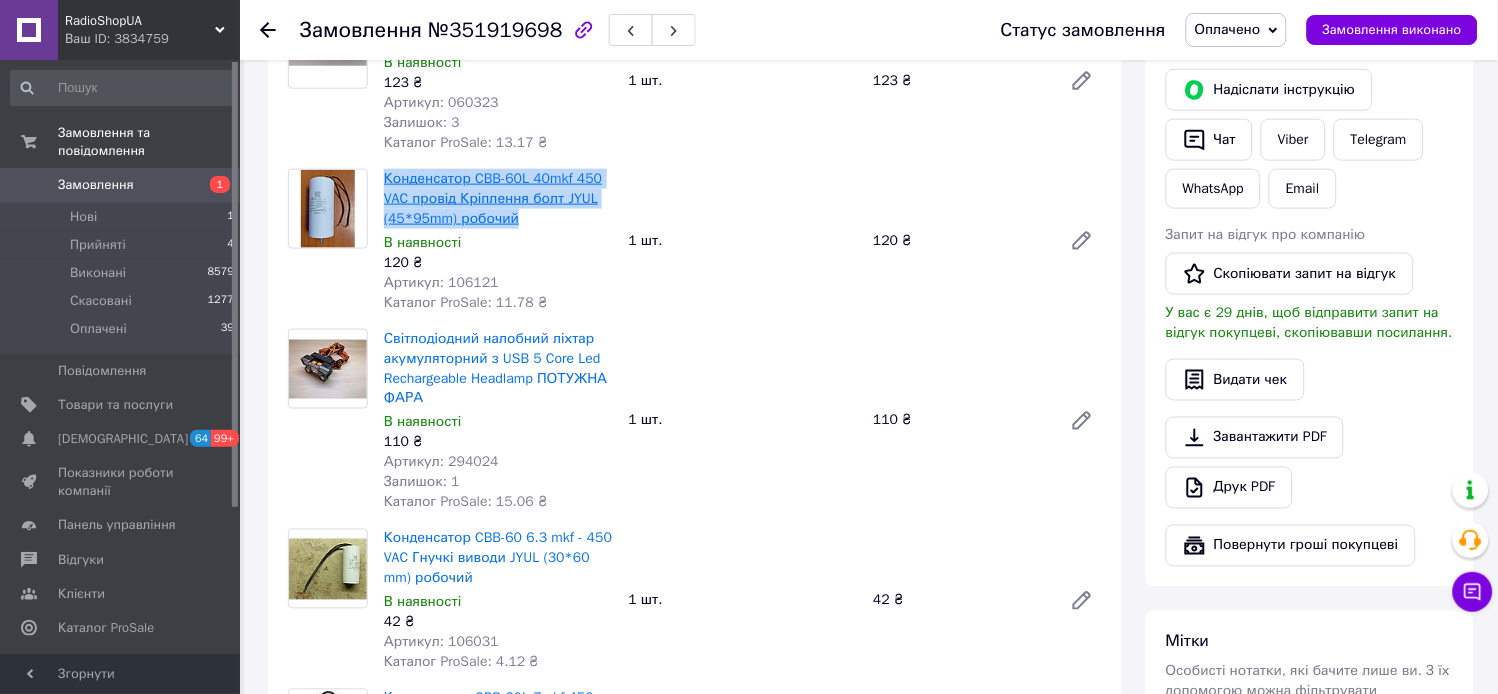 copy on "Конденсатор CBB-60L 40mkf 450 VAC провід Кріплення болт JYUL (45*95mm) робочий" 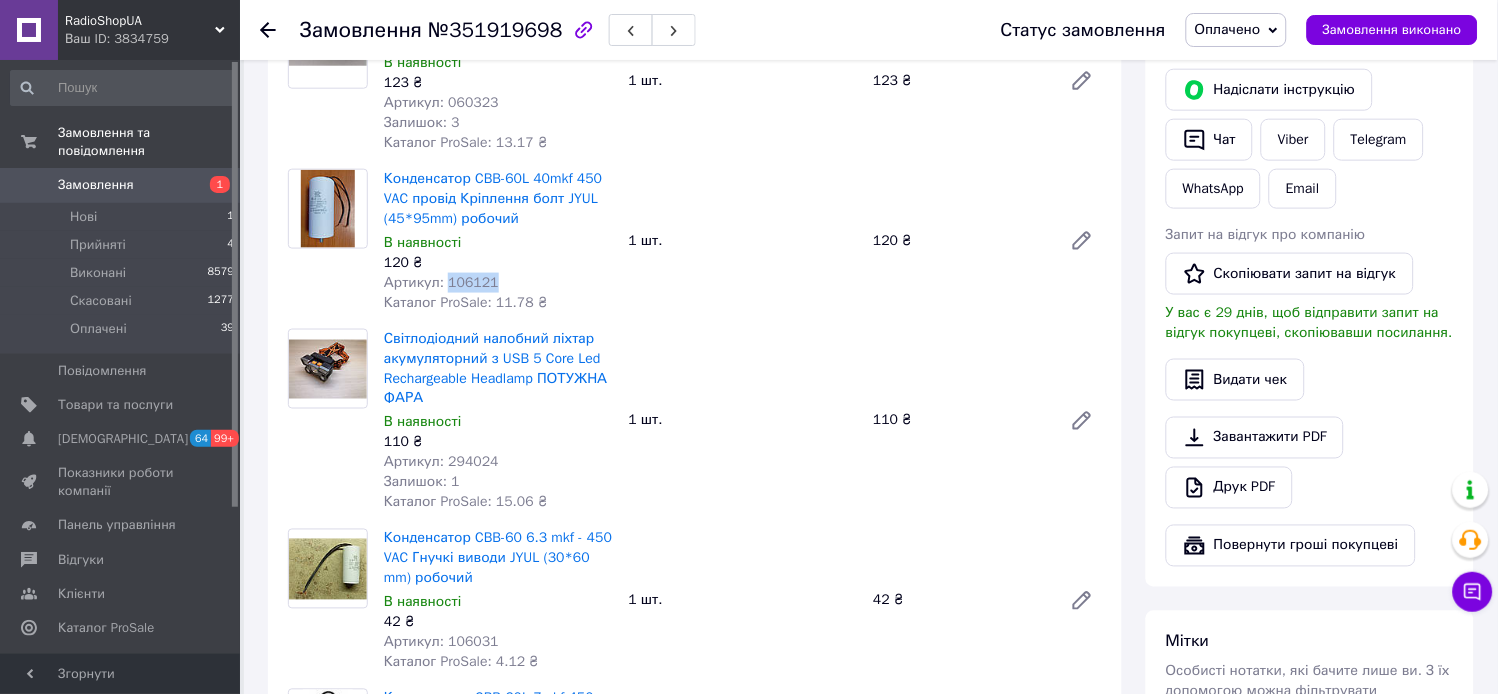 drag, startPoint x: 485, startPoint y: 281, endPoint x: 442, endPoint y: 283, distance: 43.046486 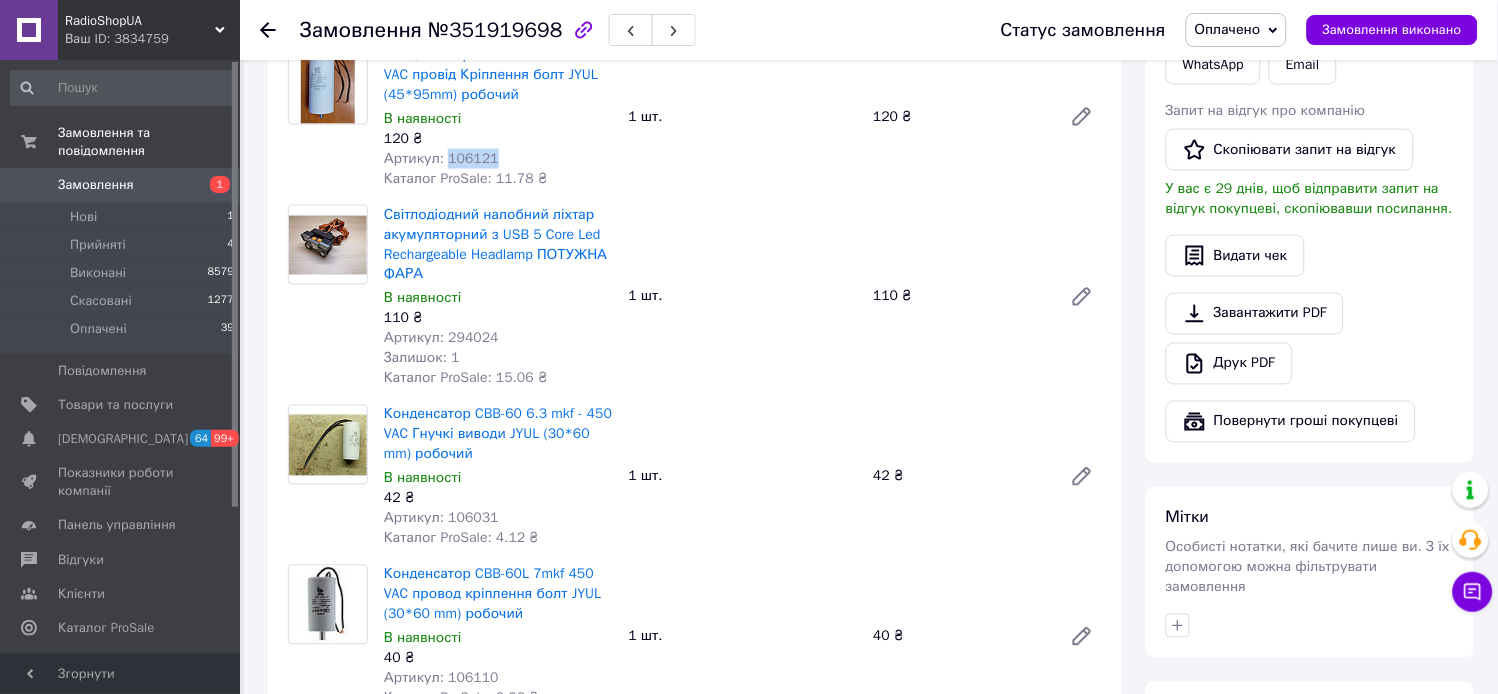 scroll, scrollTop: 666, scrollLeft: 0, axis: vertical 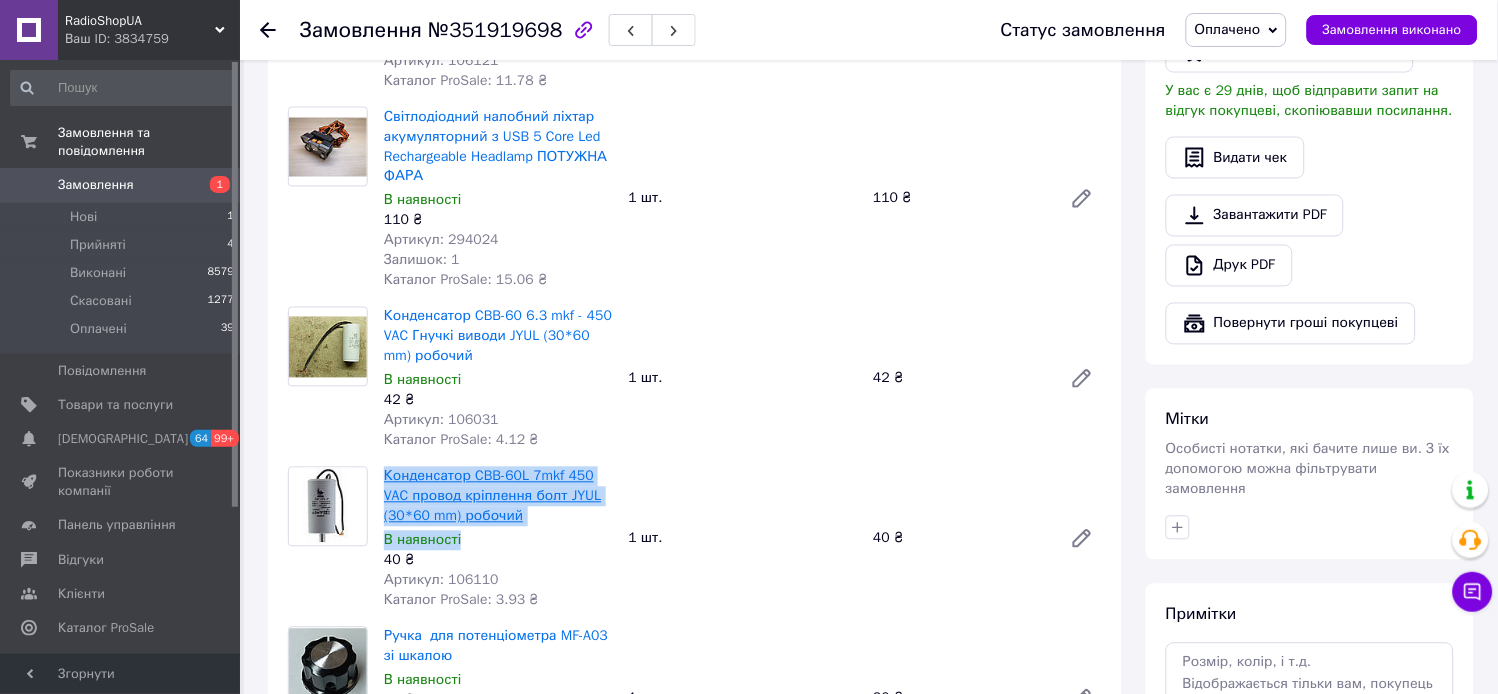 drag, startPoint x: 520, startPoint y: 527, endPoint x: 383, endPoint y: 480, distance: 144.83784 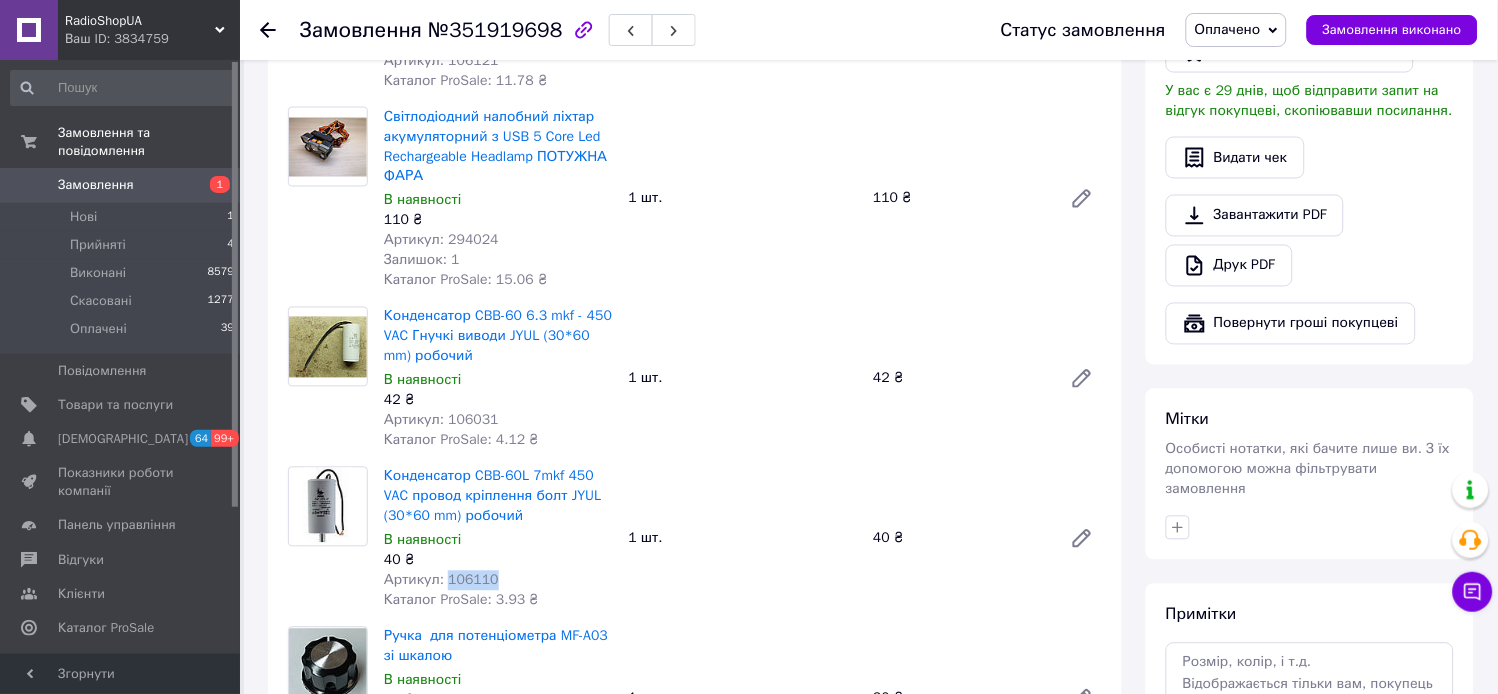 drag, startPoint x: 488, startPoint y: 578, endPoint x: 444, endPoint y: 578, distance: 44 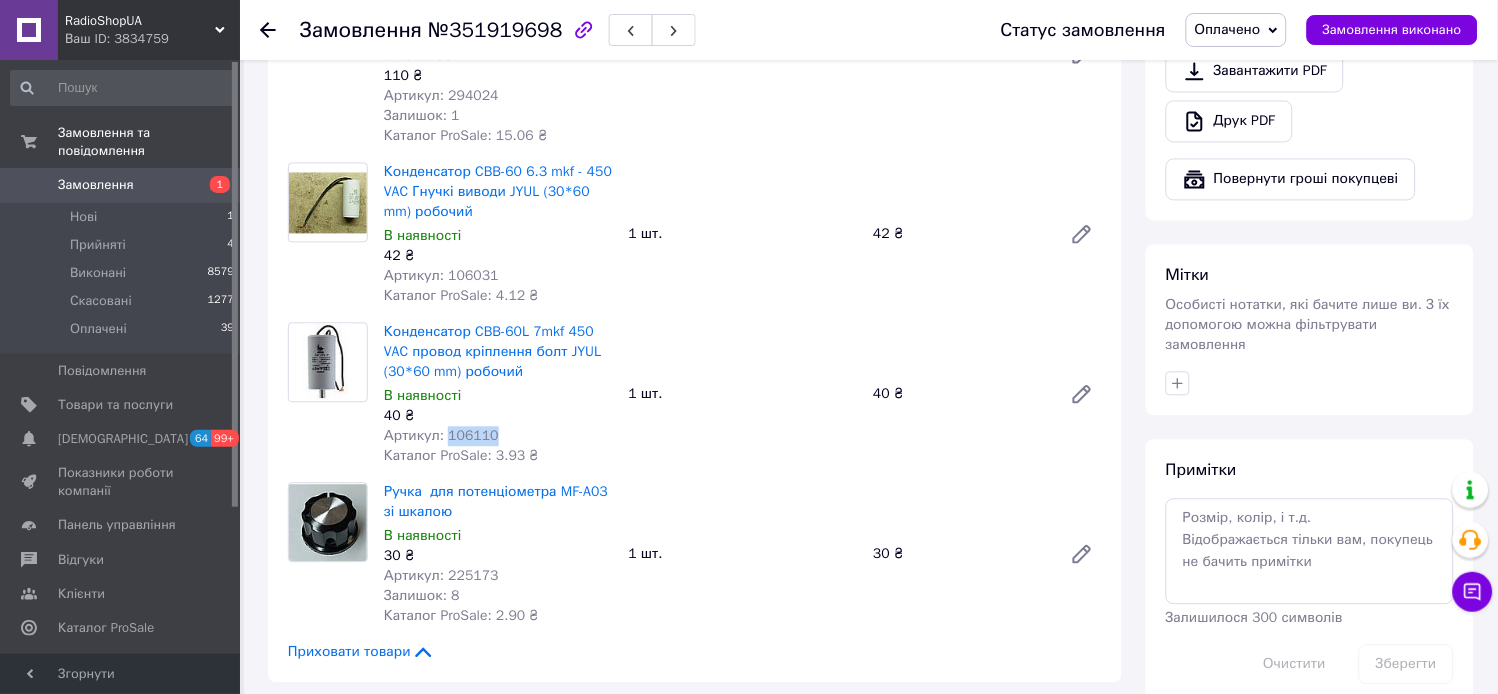 scroll, scrollTop: 888, scrollLeft: 0, axis: vertical 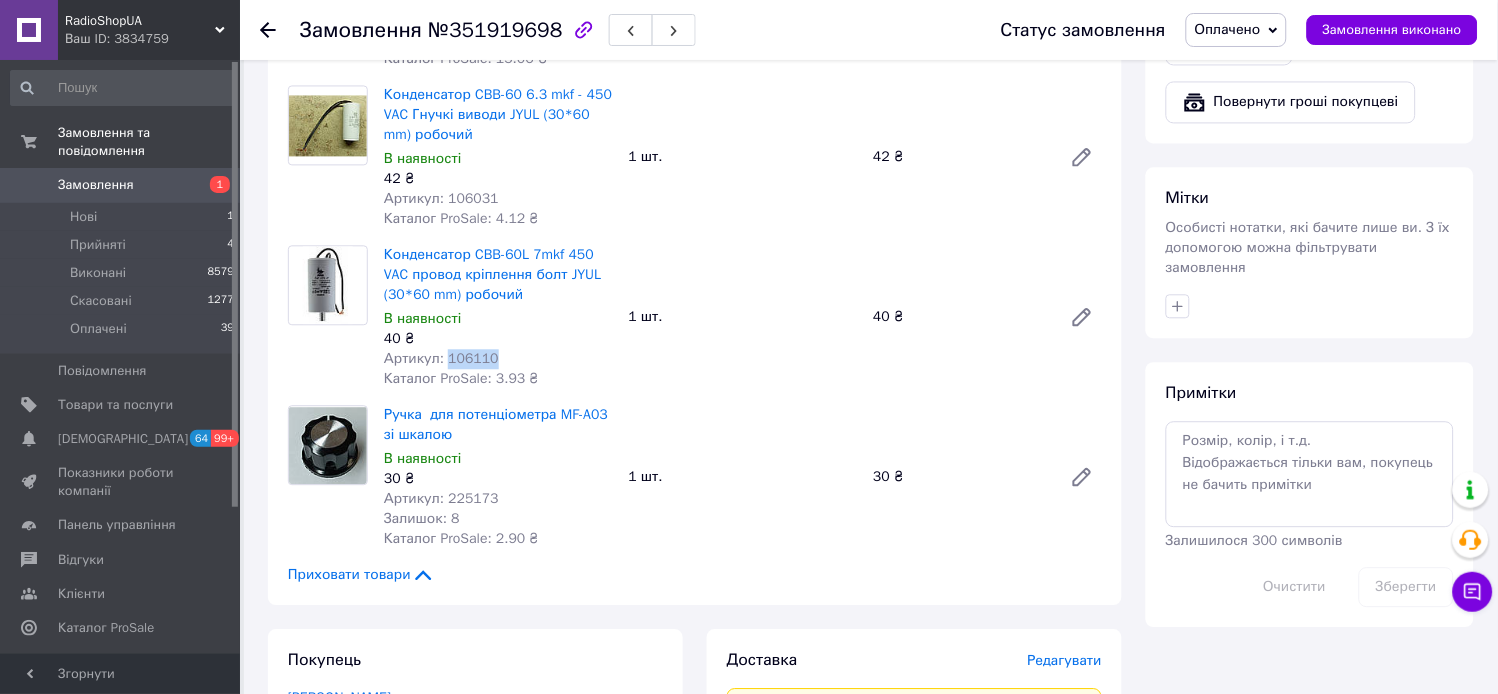 click on "Замовлення" at bounding box center (96, 185) 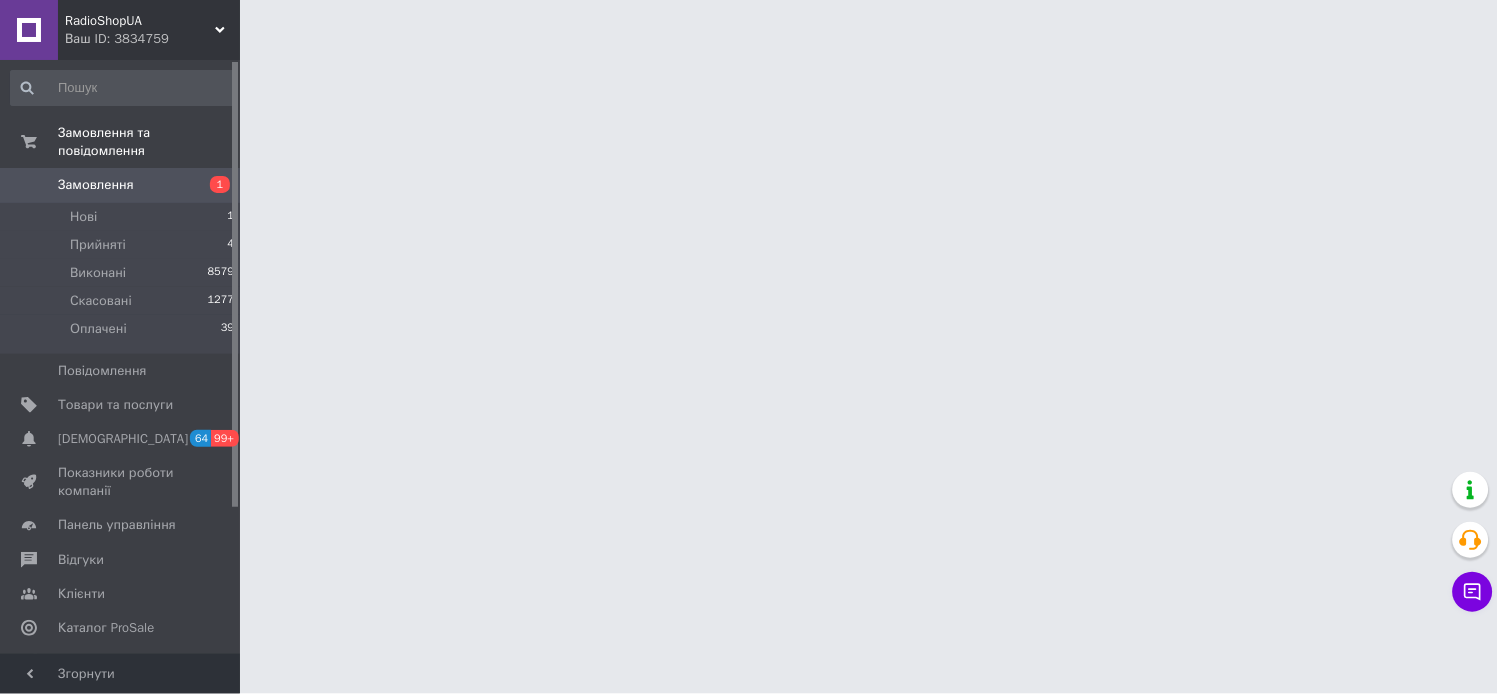 scroll, scrollTop: 0, scrollLeft: 0, axis: both 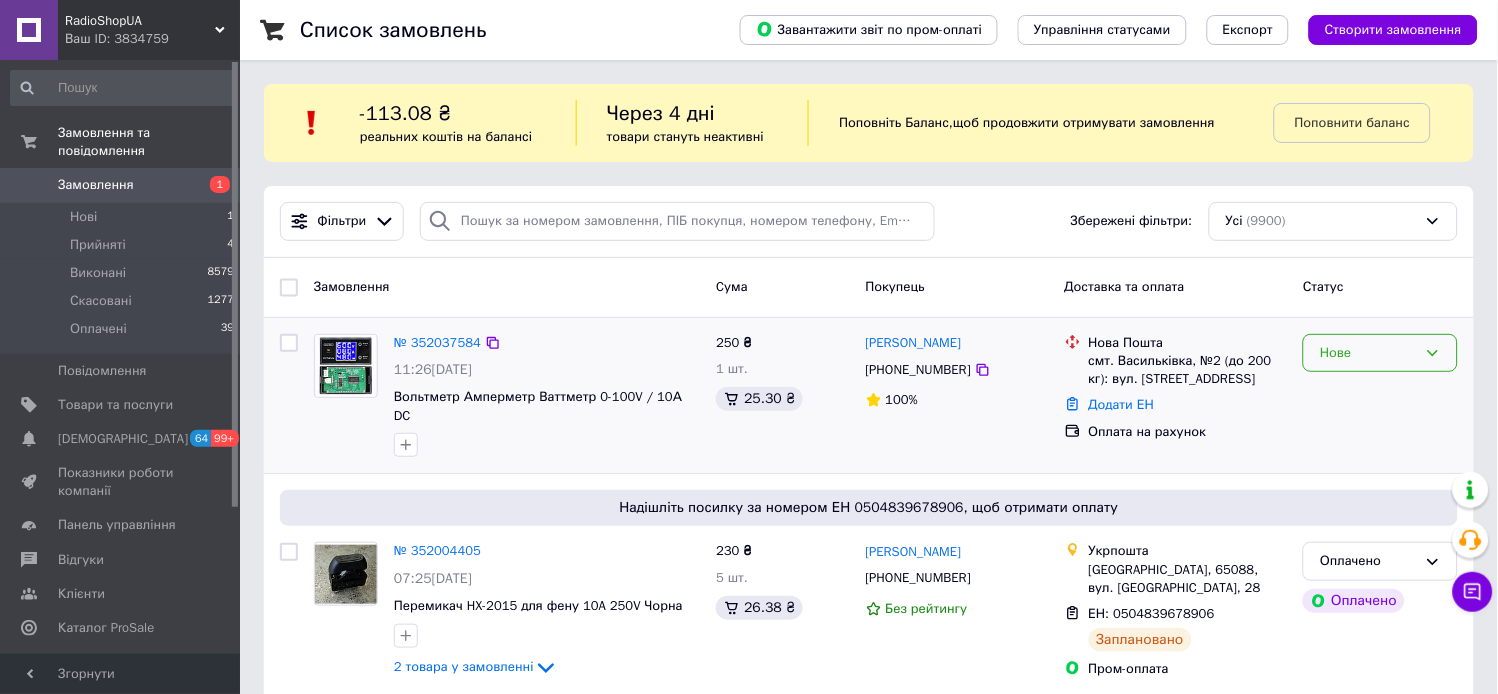 click 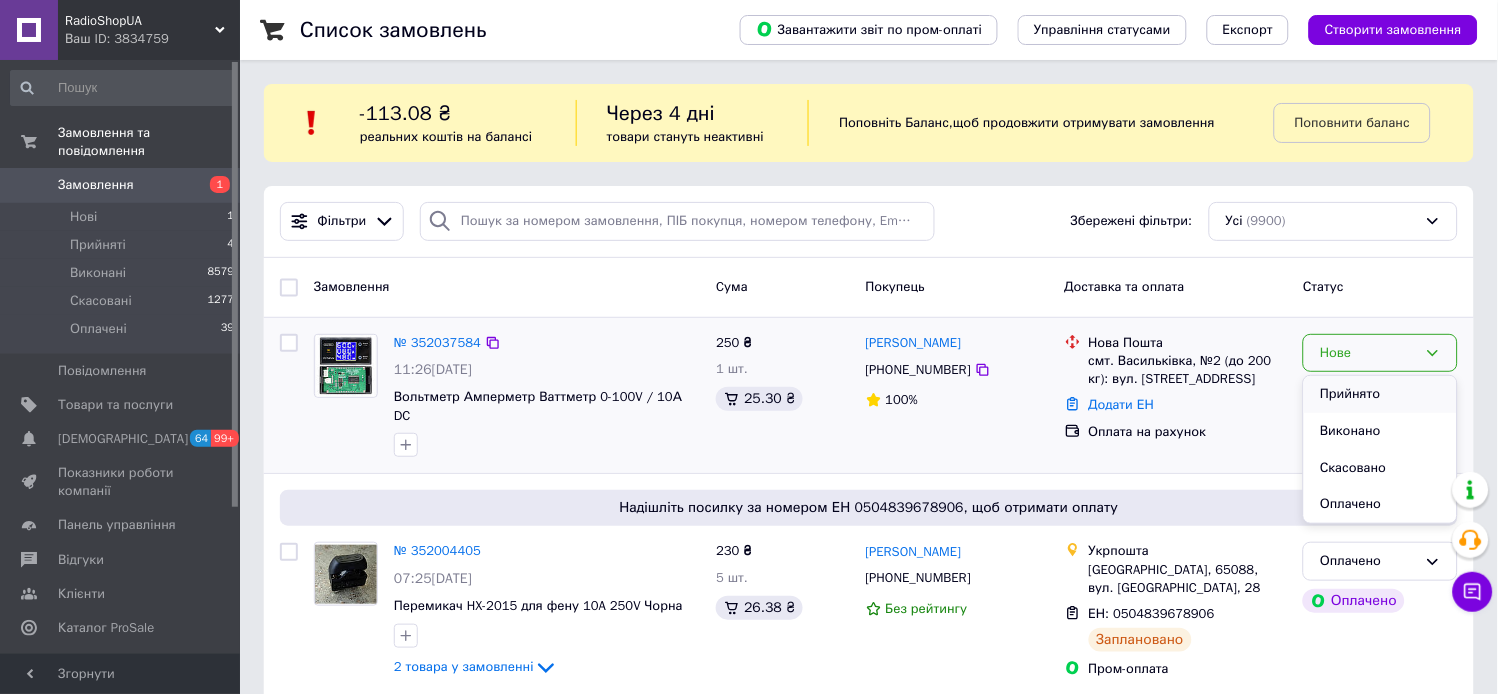 click on "Прийнято" at bounding box center (1380, 394) 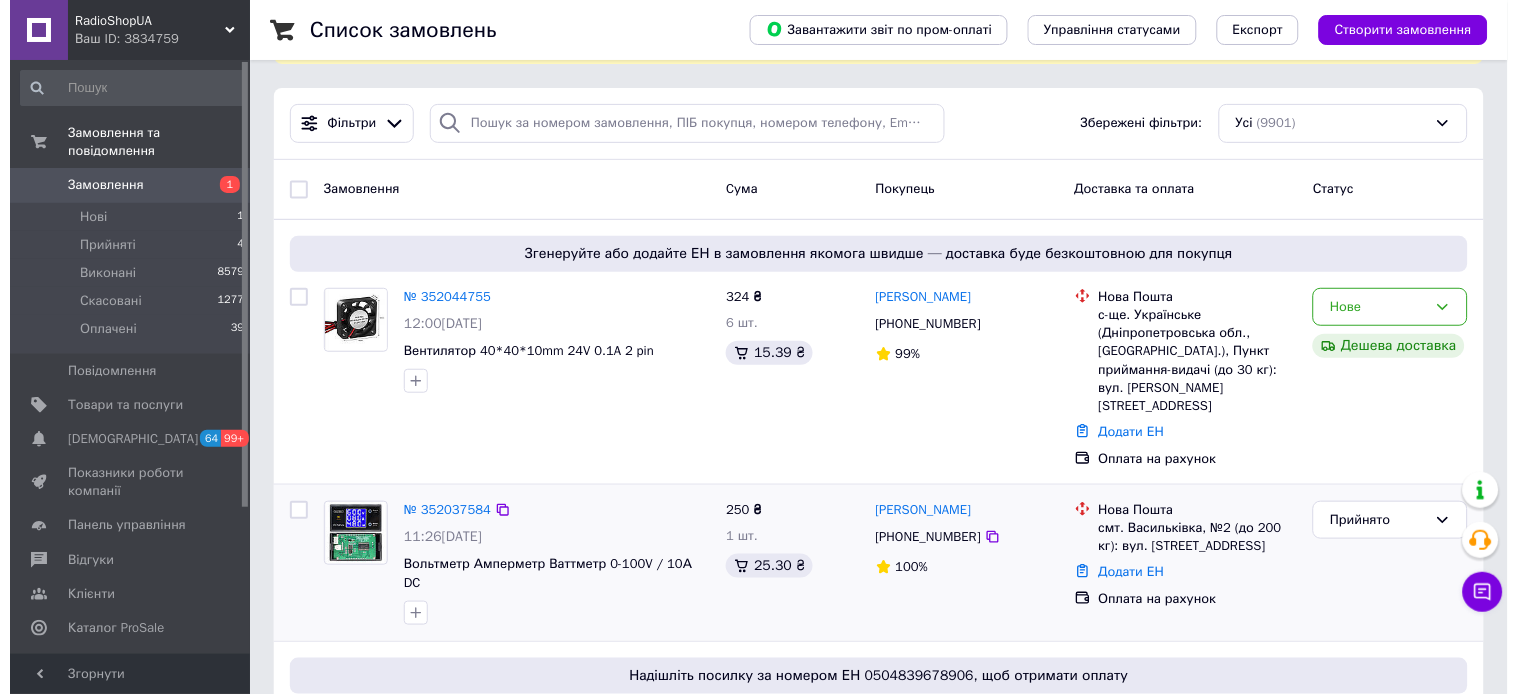 scroll, scrollTop: 111, scrollLeft: 0, axis: vertical 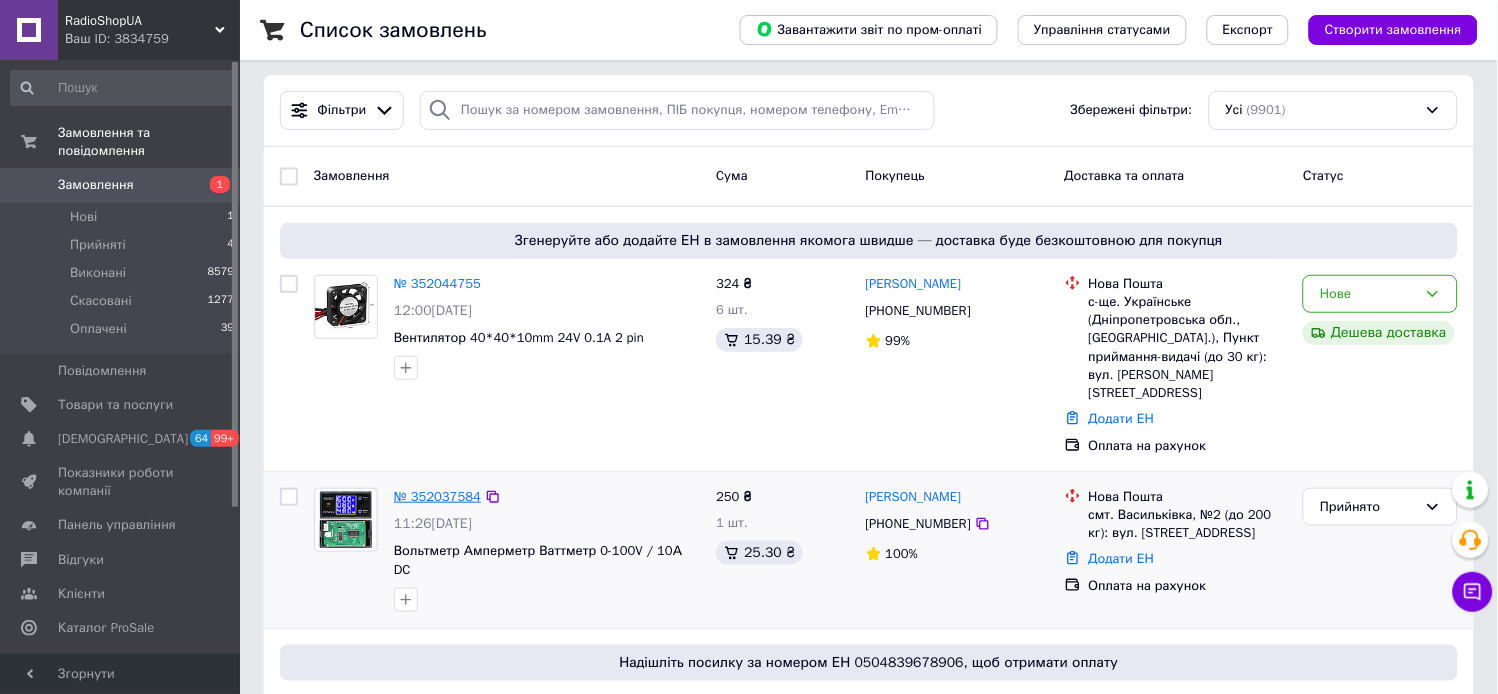 click on "№ 352037584" at bounding box center (437, 496) 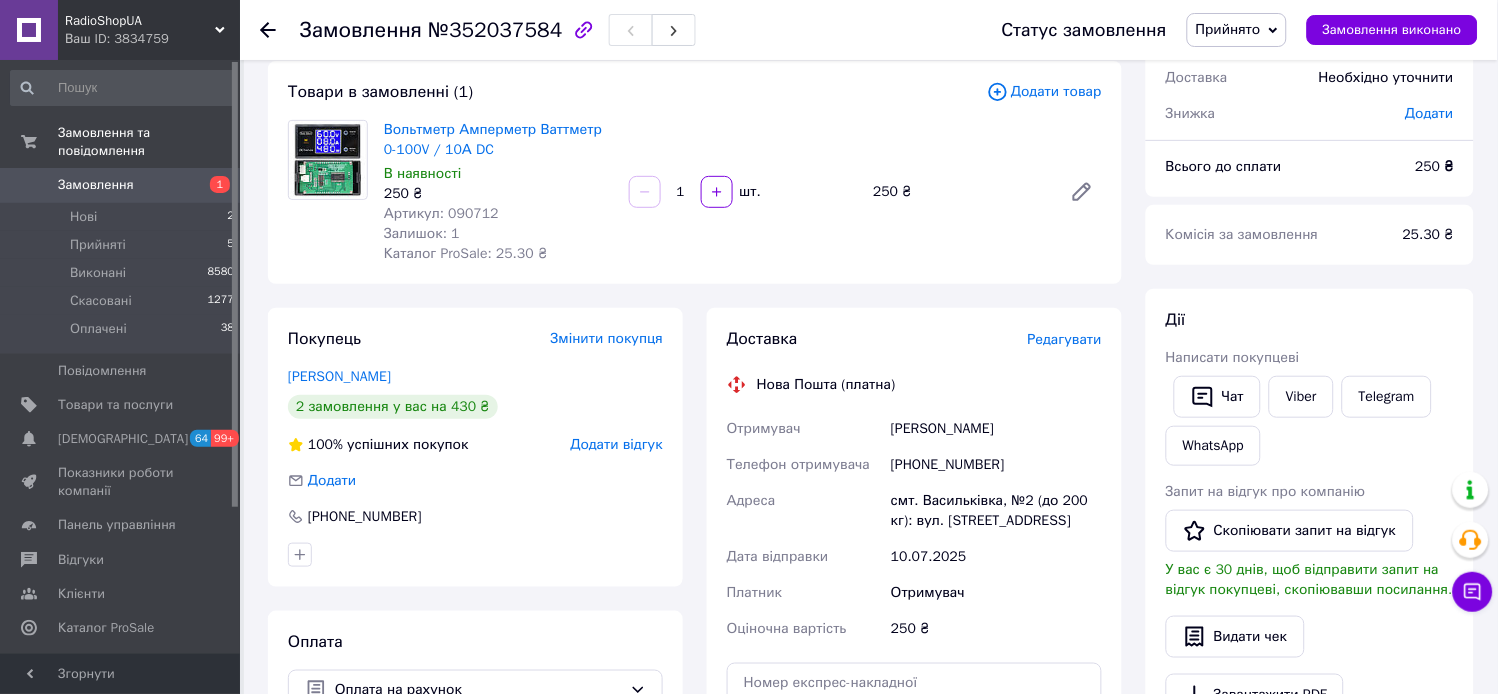 click on "Редагувати" at bounding box center (1065, 340) 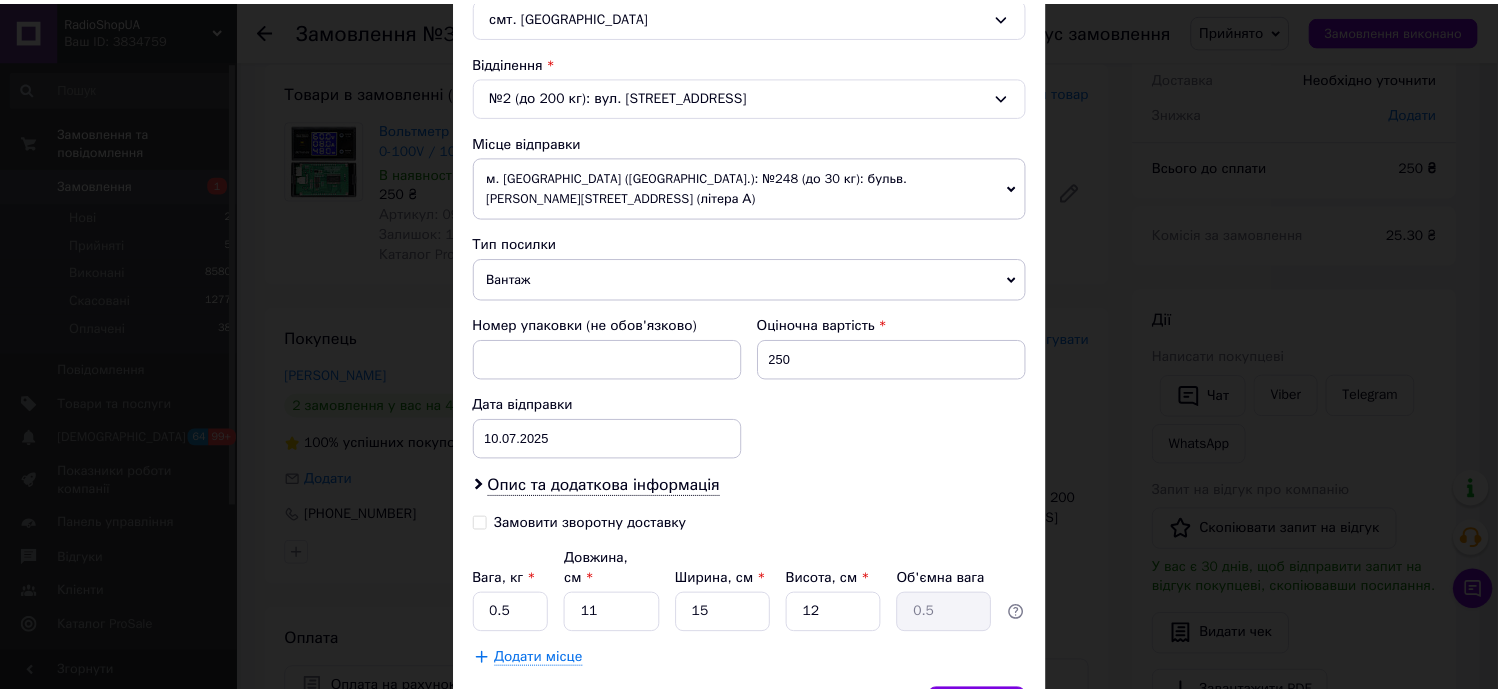 scroll, scrollTop: 672, scrollLeft: 0, axis: vertical 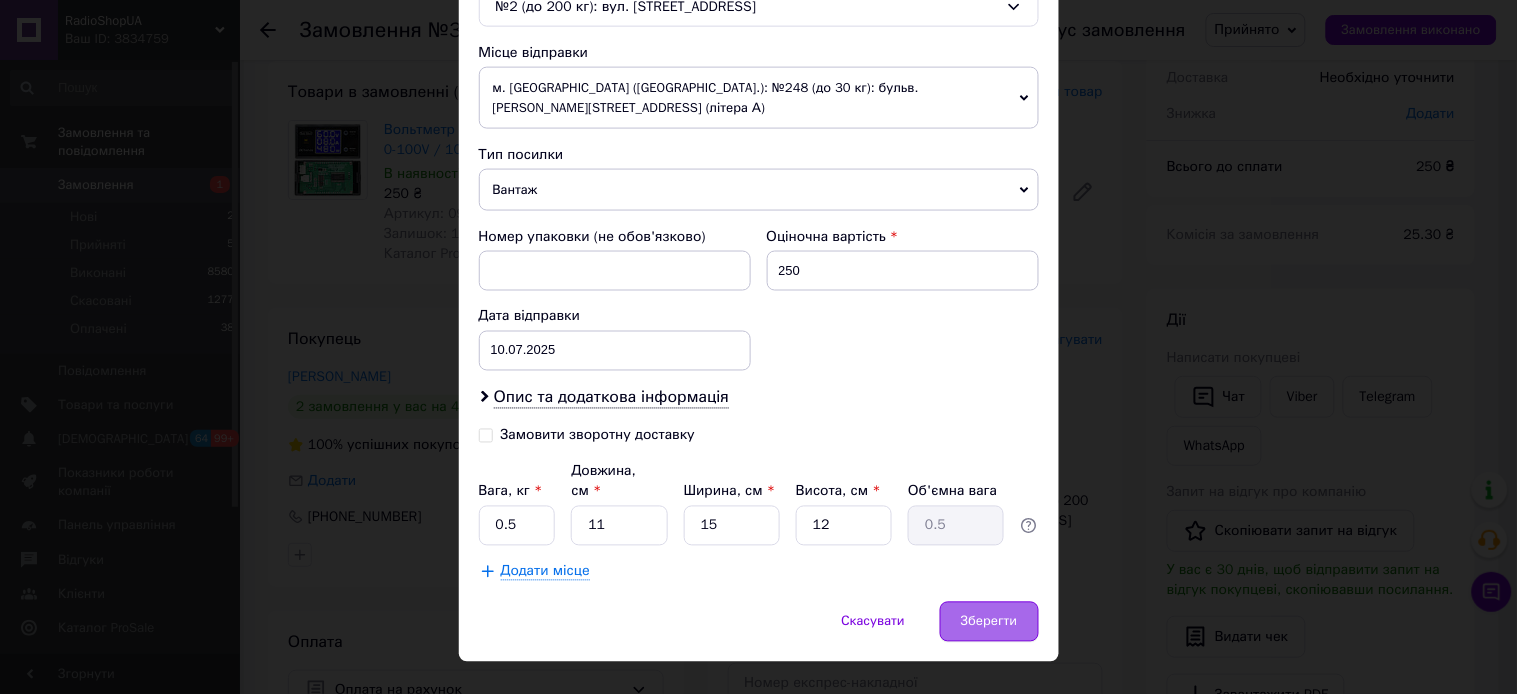 click on "Зберегти" at bounding box center [989, 622] 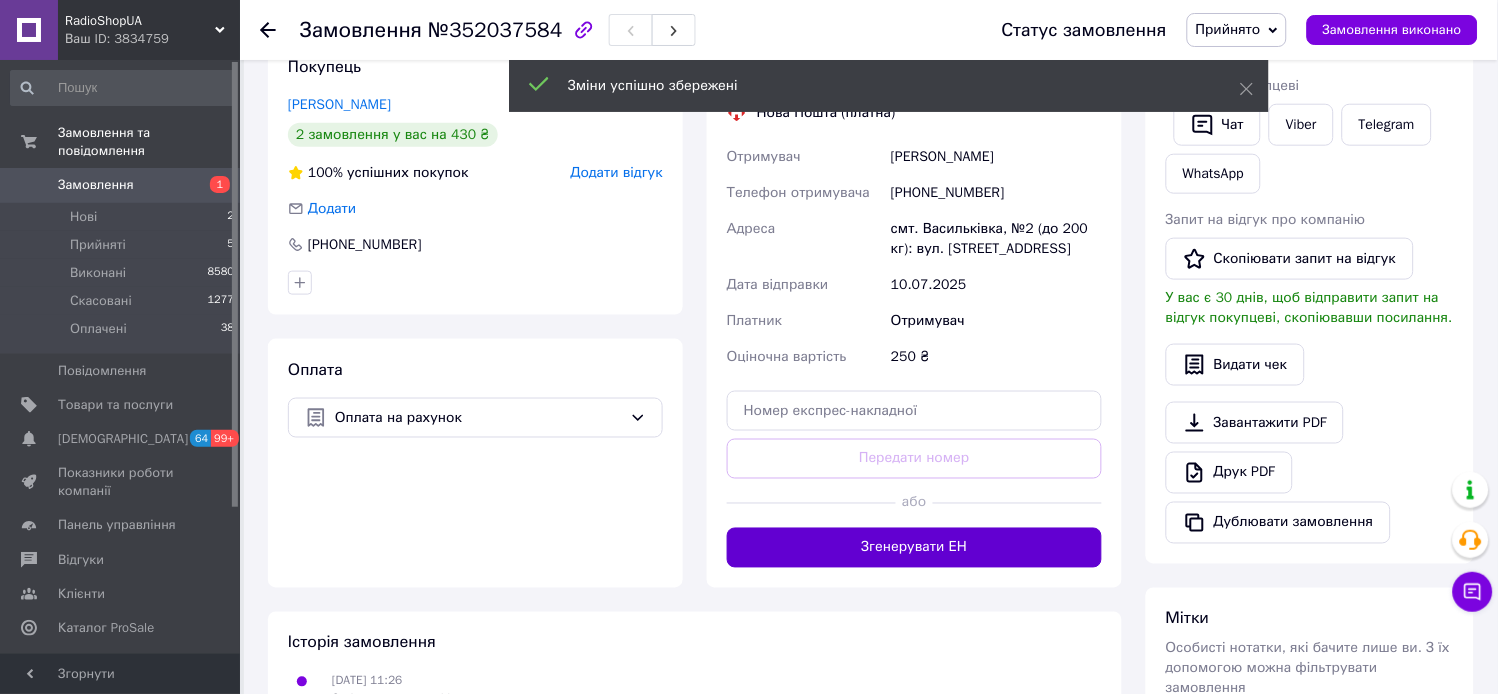 scroll, scrollTop: 444, scrollLeft: 0, axis: vertical 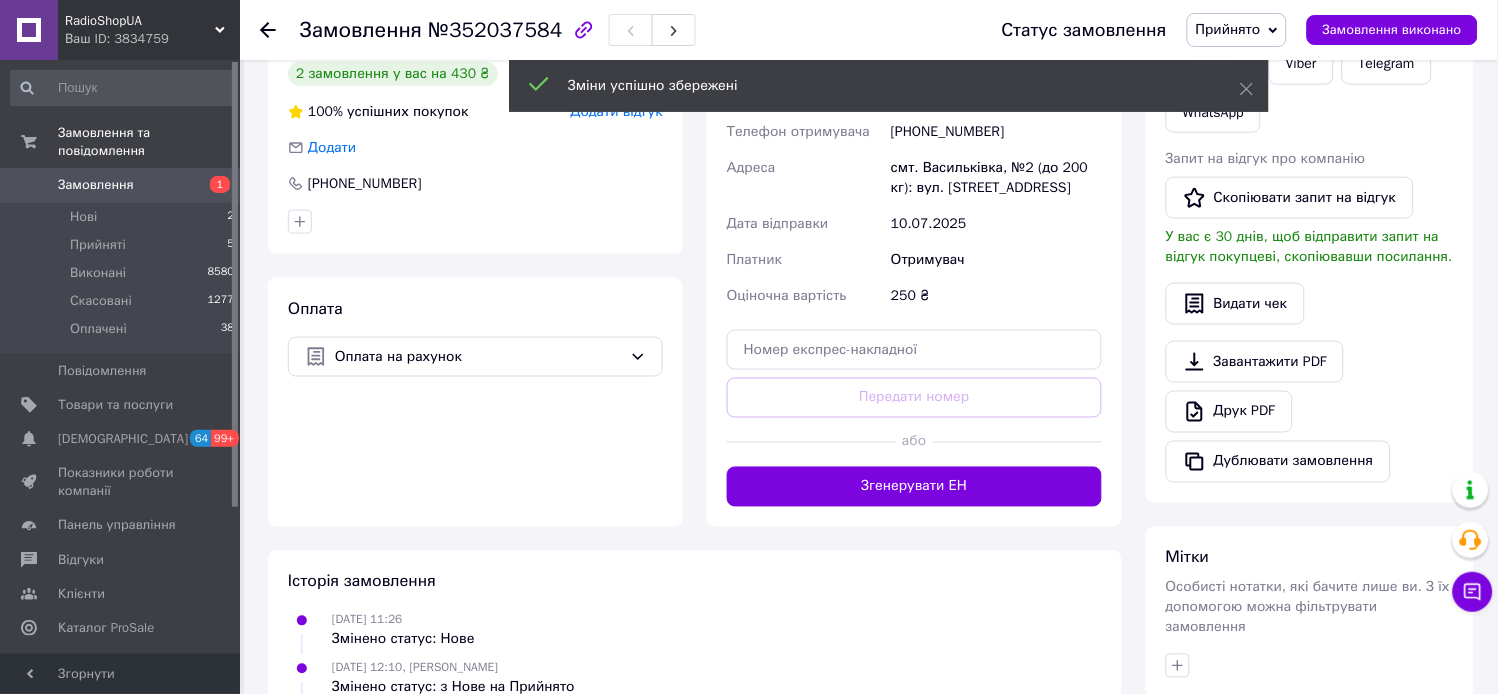 click on "Згенерувати ЕН" at bounding box center [914, 487] 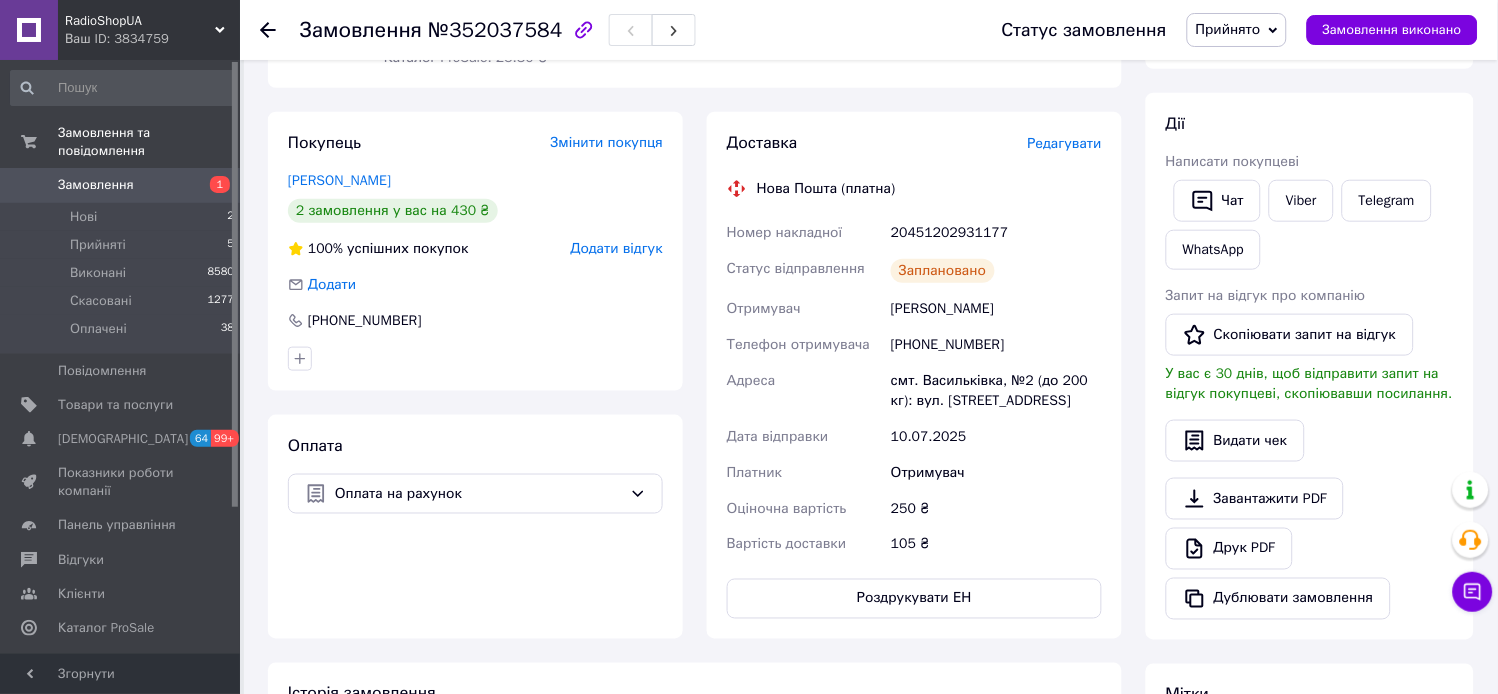 scroll, scrollTop: 222, scrollLeft: 0, axis: vertical 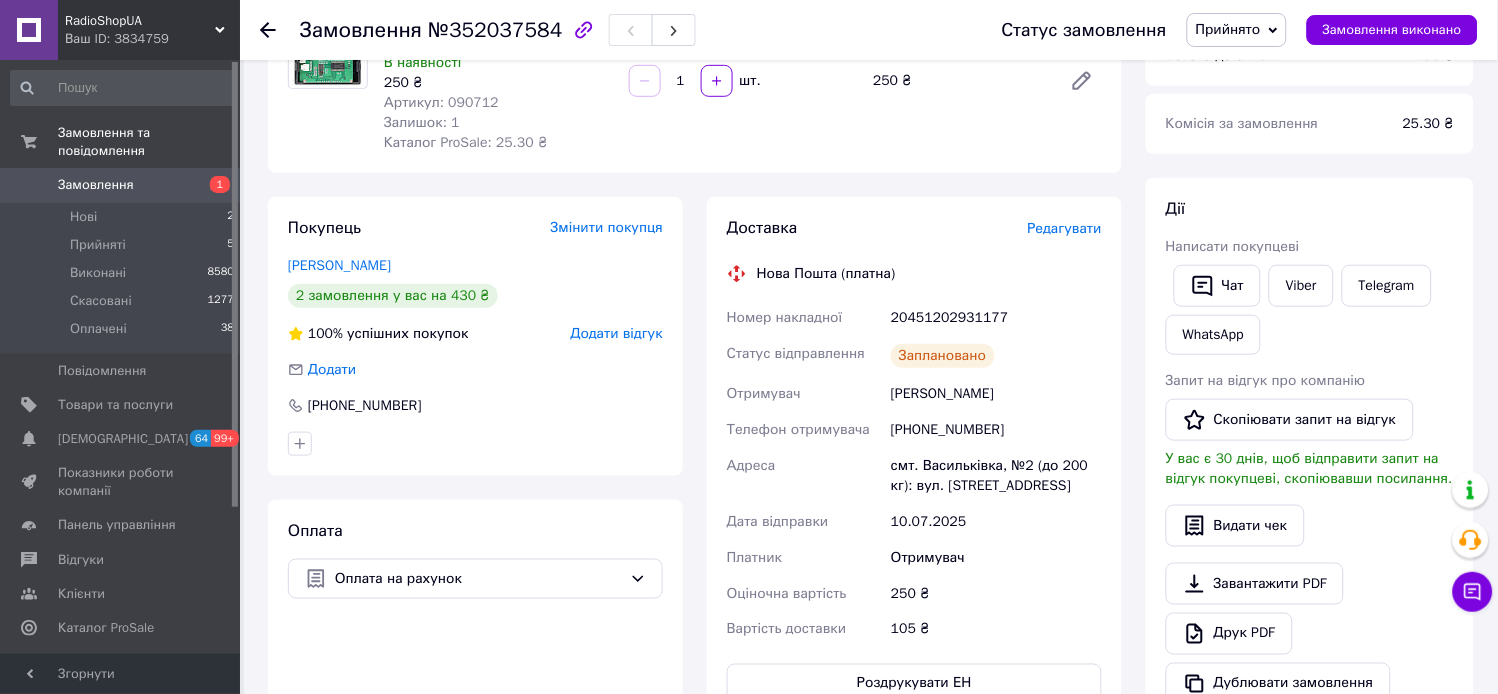 click on "Замовлення" at bounding box center [96, 185] 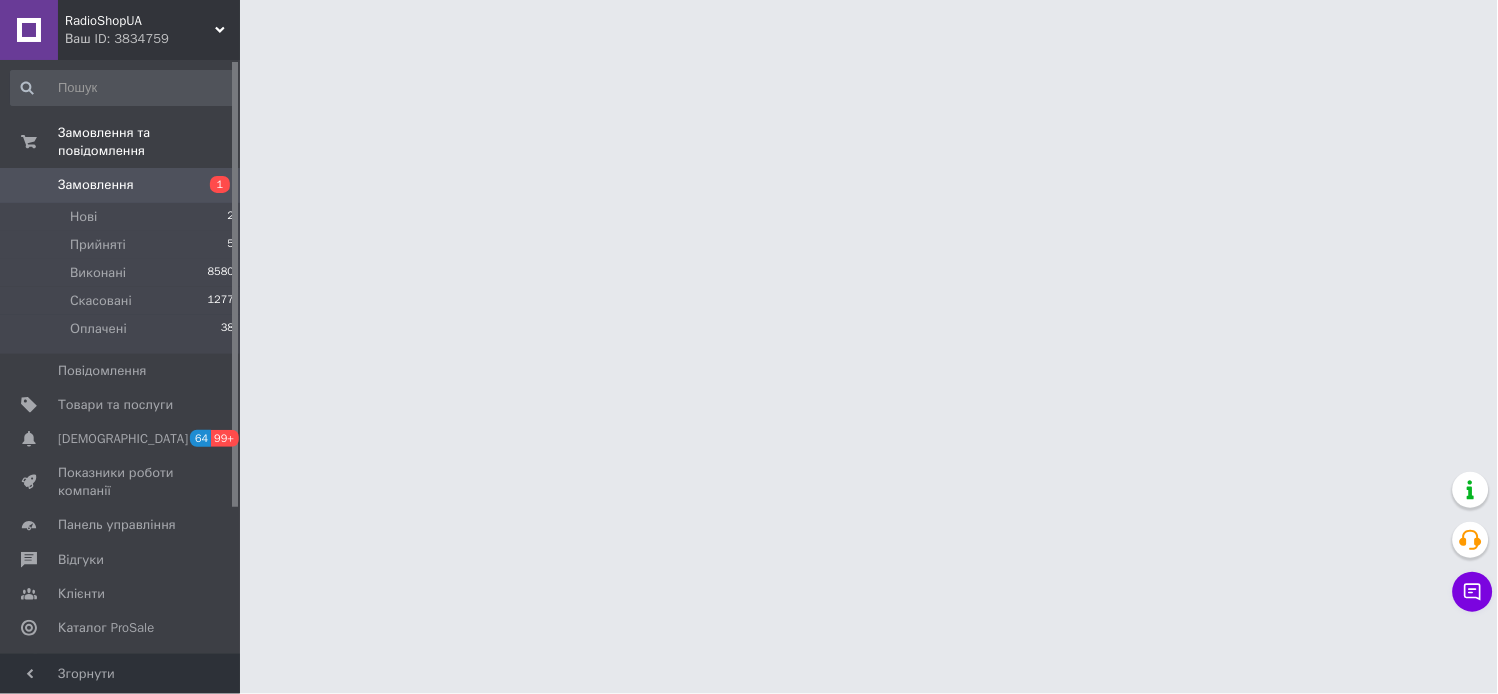 scroll, scrollTop: 0, scrollLeft: 0, axis: both 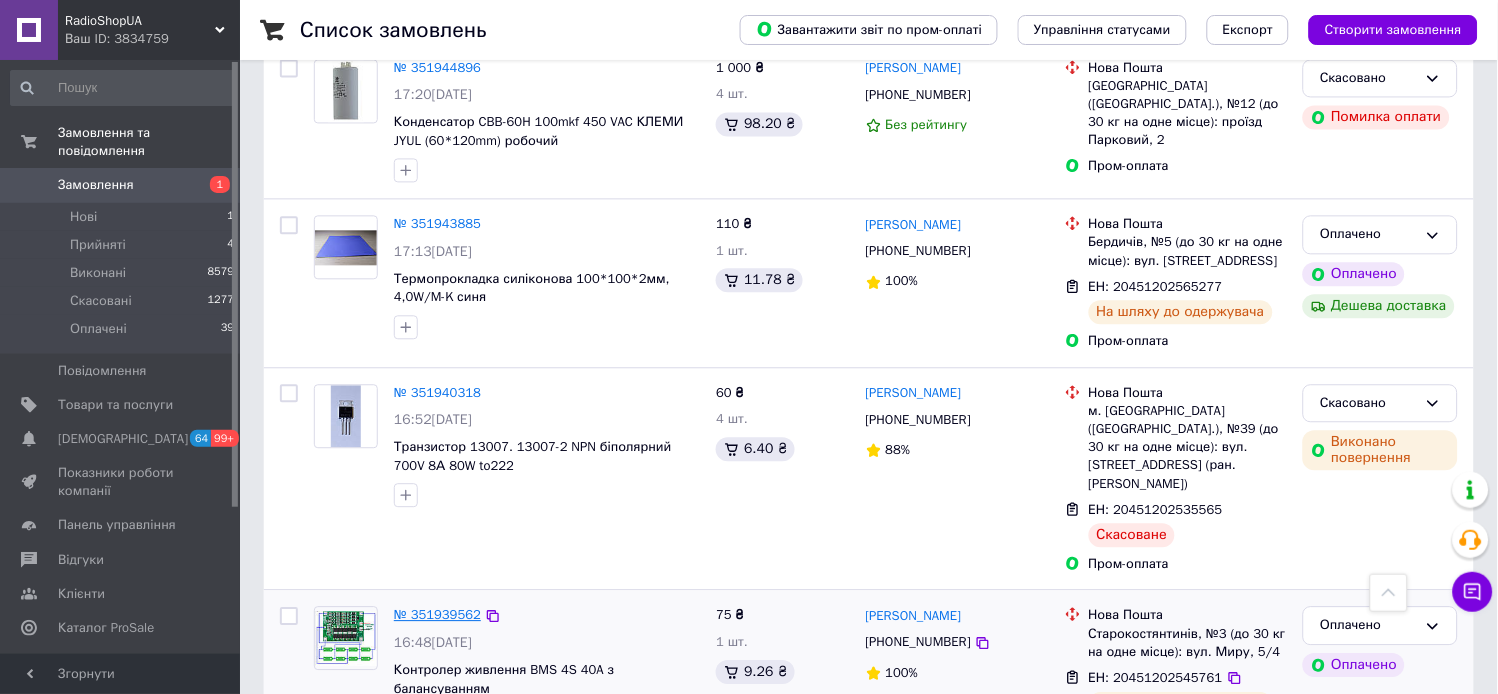 click on "№ 351939562" at bounding box center (437, 614) 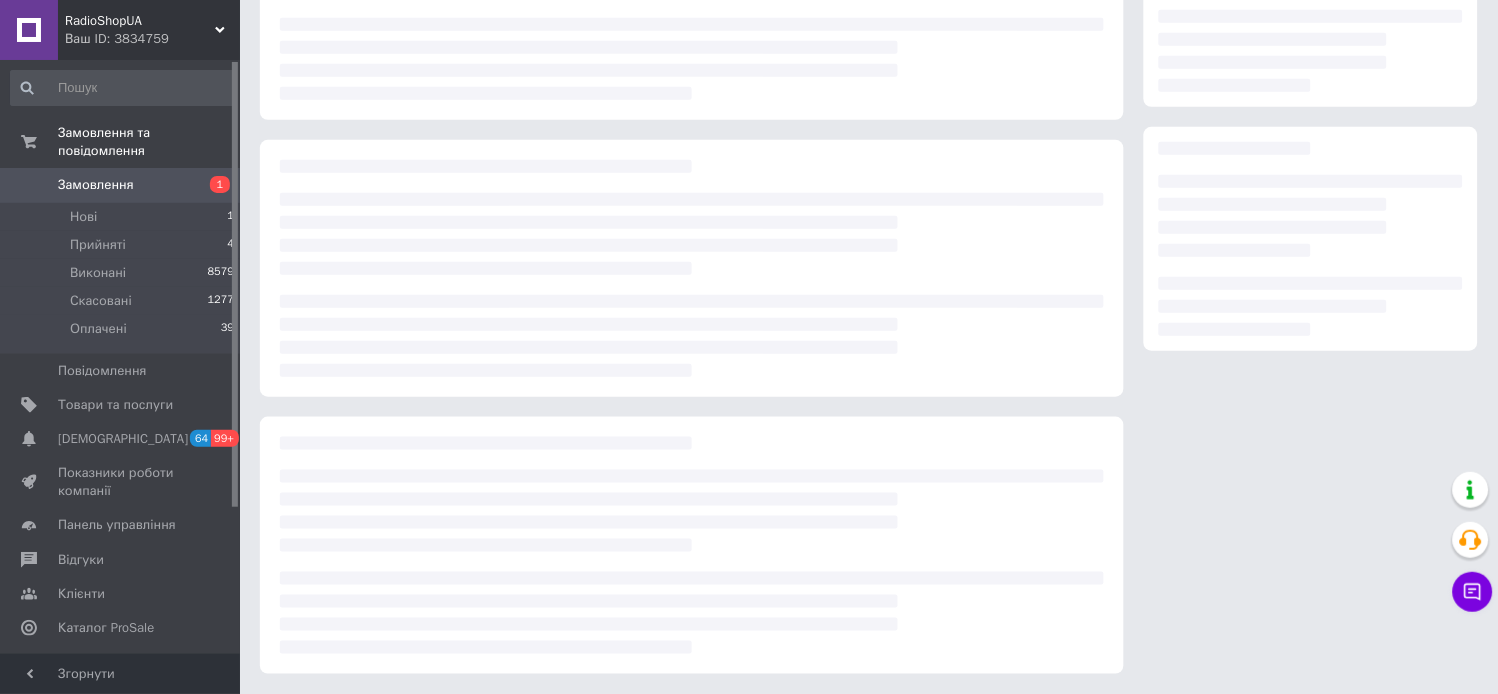 scroll, scrollTop: 0, scrollLeft: 0, axis: both 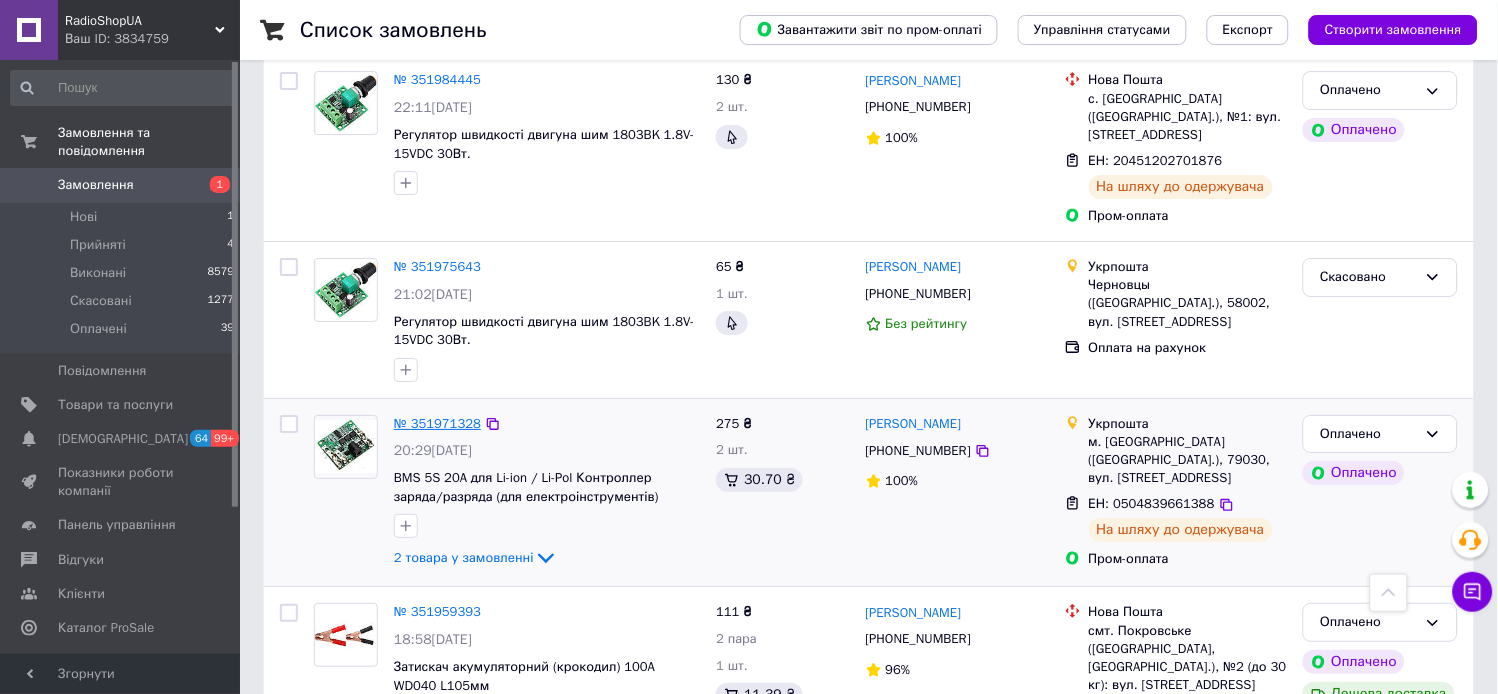 click on "№ 351971328" at bounding box center (437, 423) 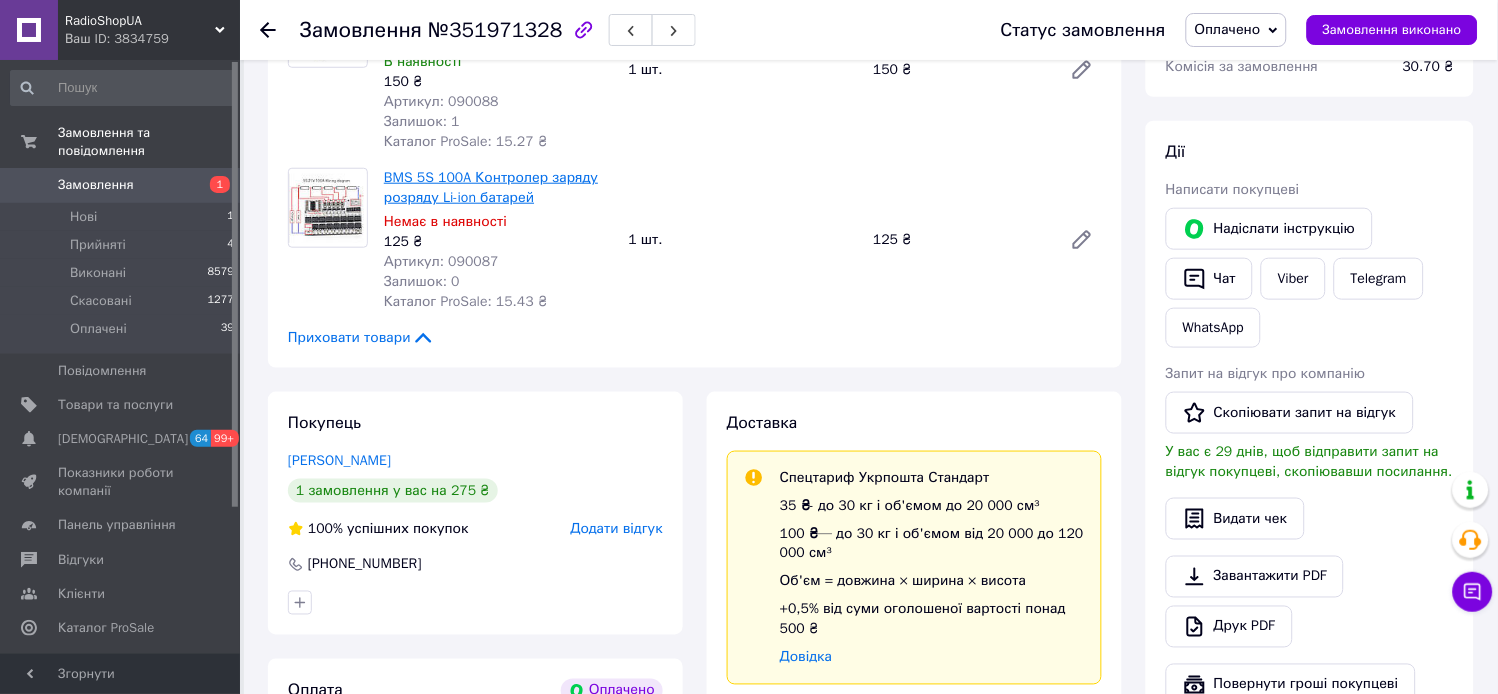 scroll, scrollTop: 127, scrollLeft: 0, axis: vertical 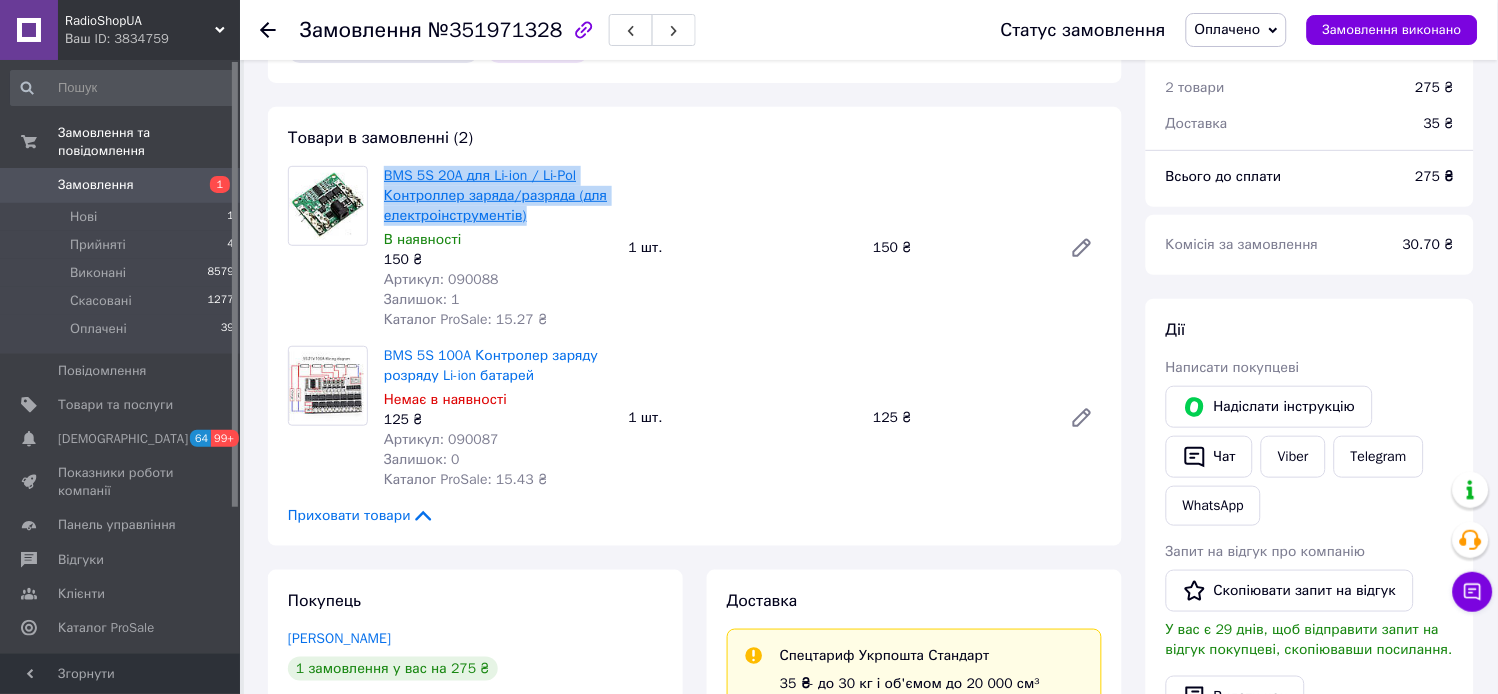 drag, startPoint x: 535, startPoint y: 221, endPoint x: 383, endPoint y: 173, distance: 159.39886 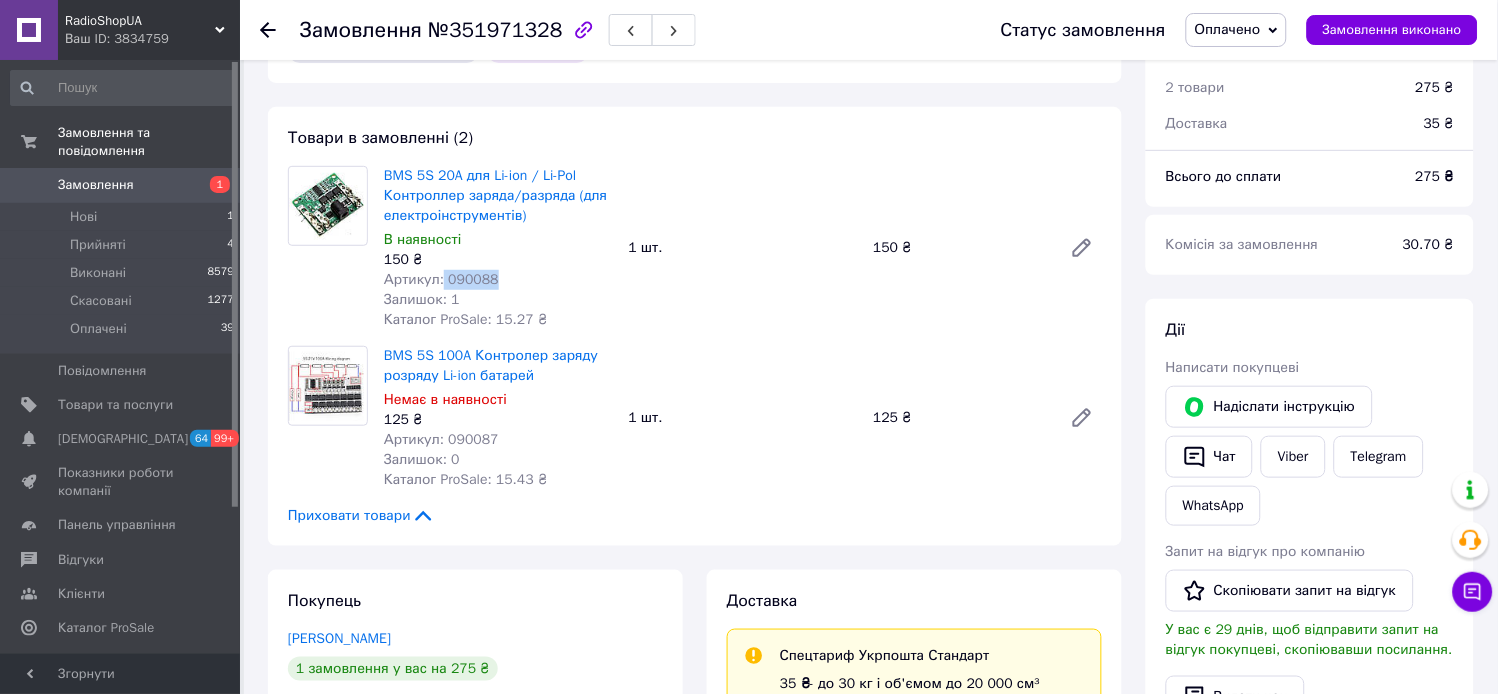 drag, startPoint x: 488, startPoint y: 278, endPoint x: 440, endPoint y: 280, distance: 48.04165 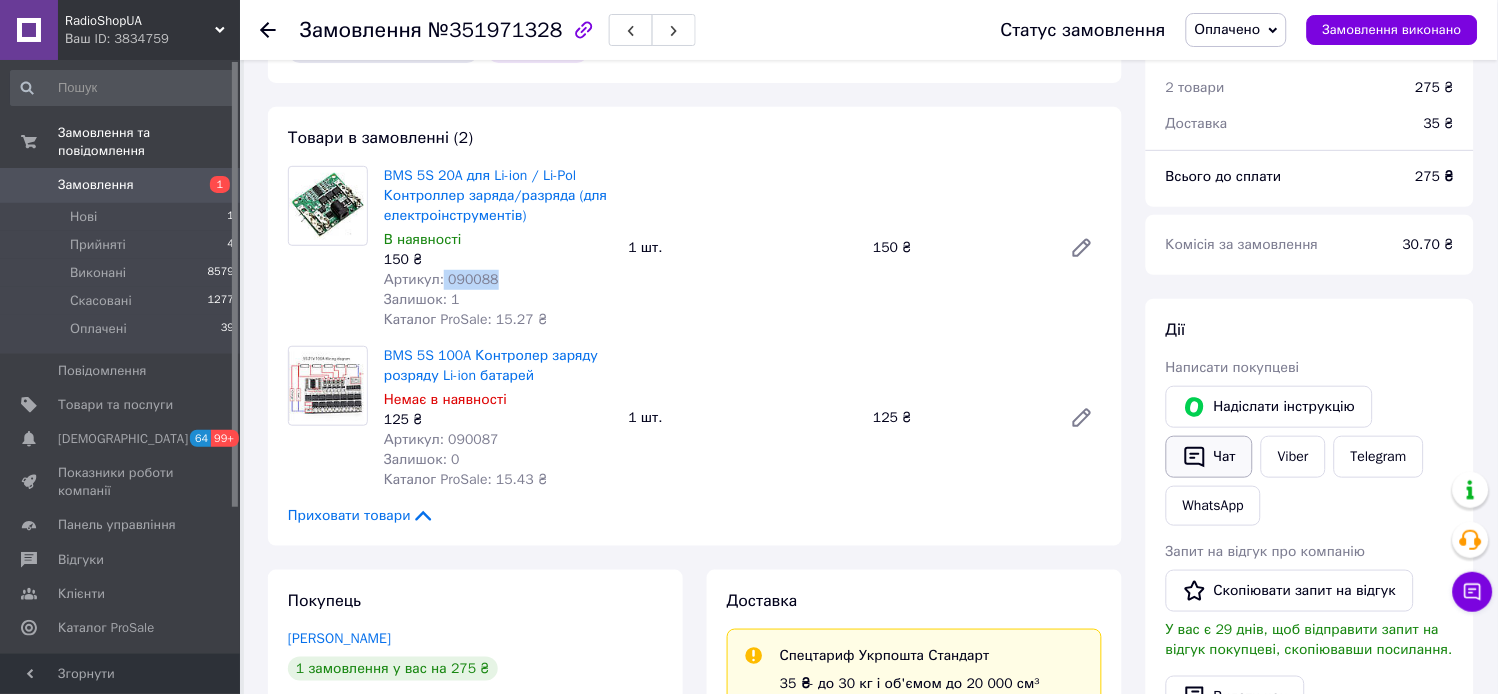 click on "Чат" at bounding box center (1209, 457) 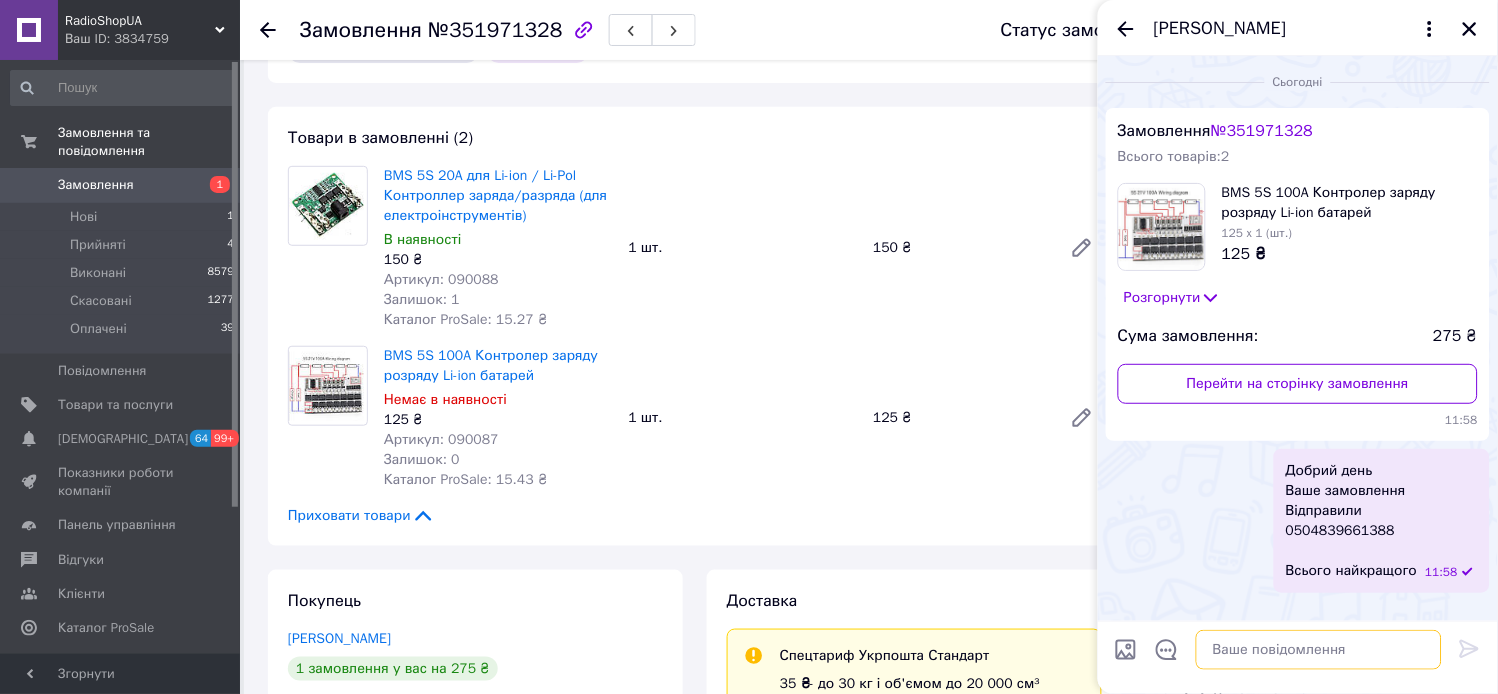 paste on "https://check.checkbox.ua/6cee3914-bda1-42d7-bf65-05f13a8d2dcf" 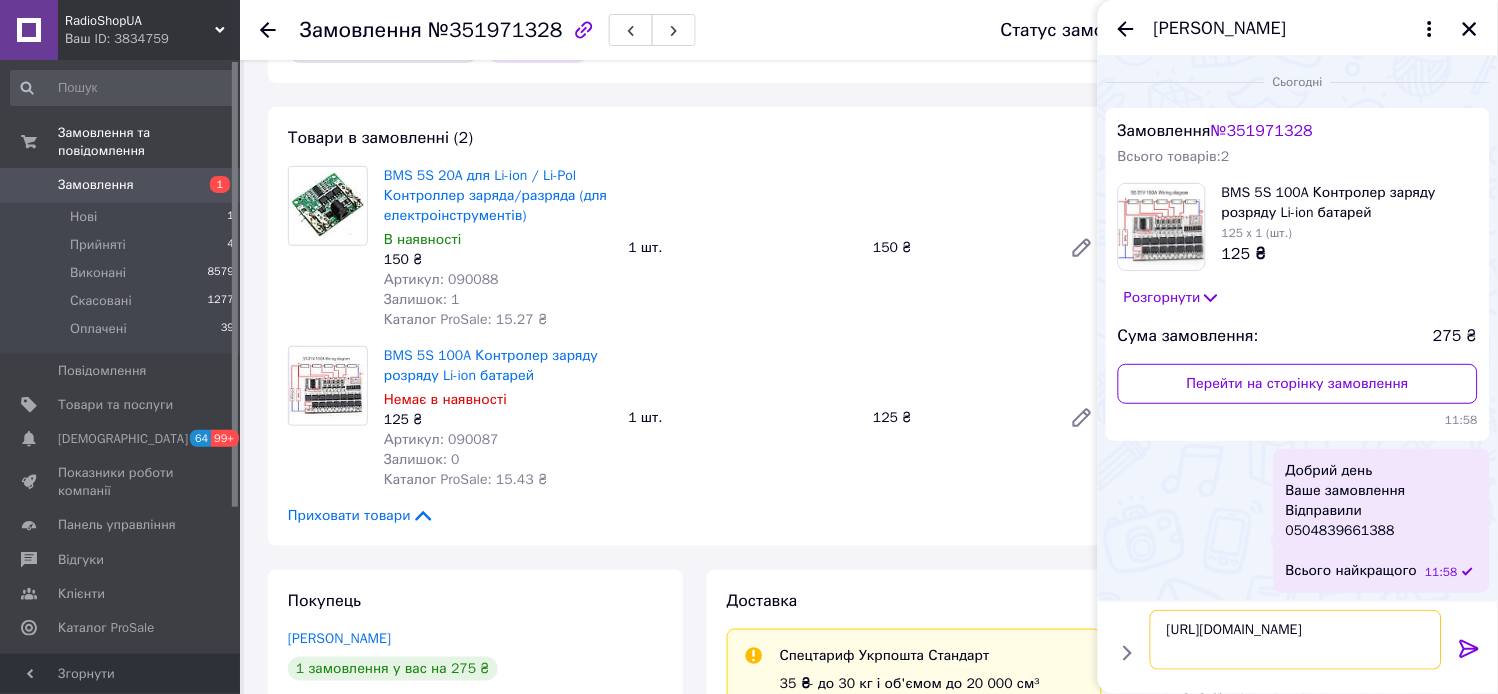 scroll, scrollTop: 2, scrollLeft: 0, axis: vertical 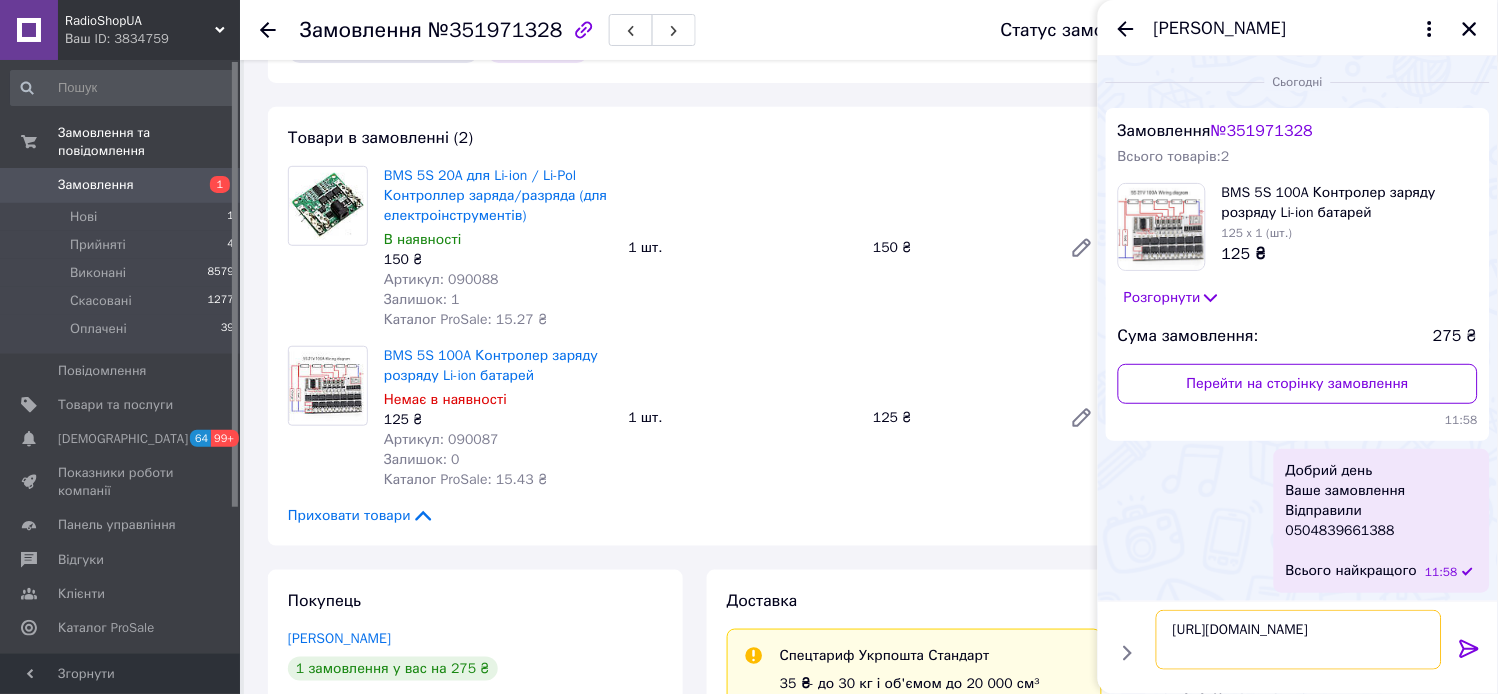 type on "https://check.checkbox.ua/6cee3914-bda1-42d7-bf65-05f13a8d2dcf" 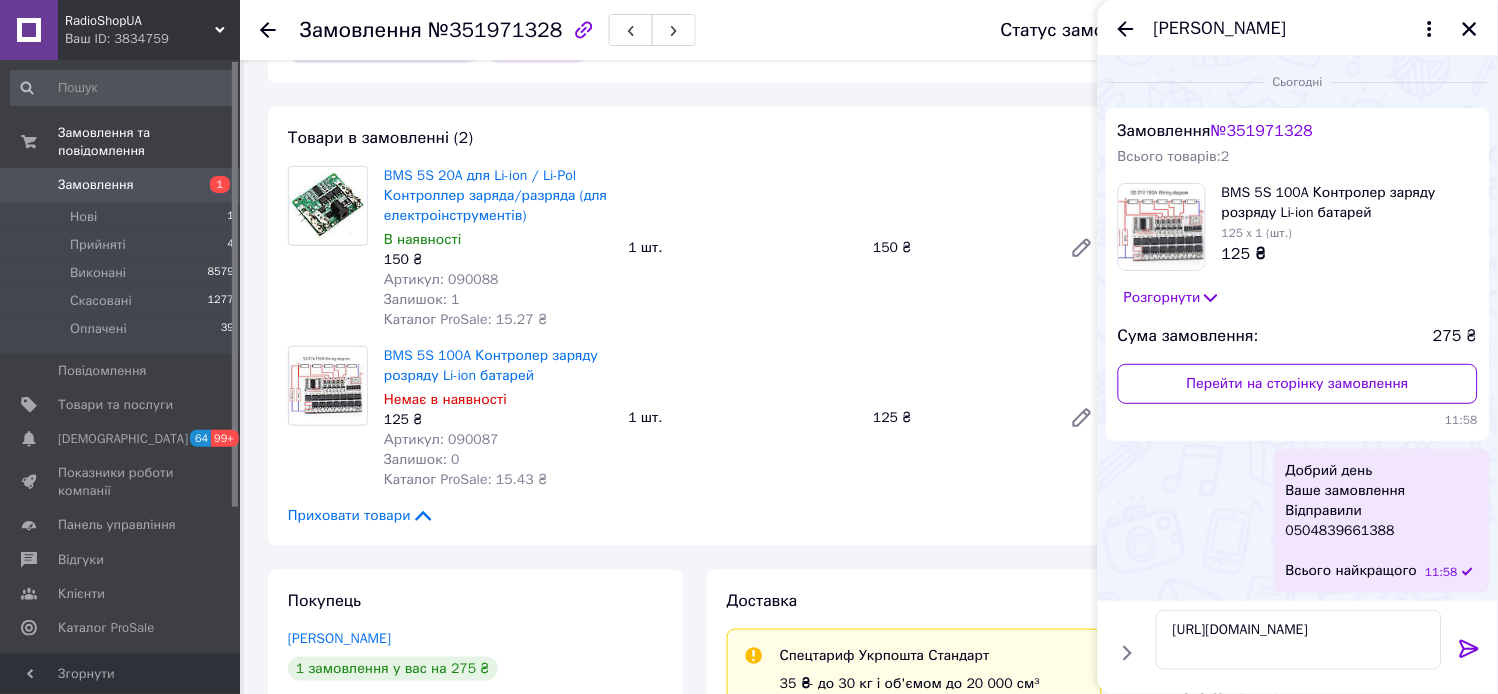 click 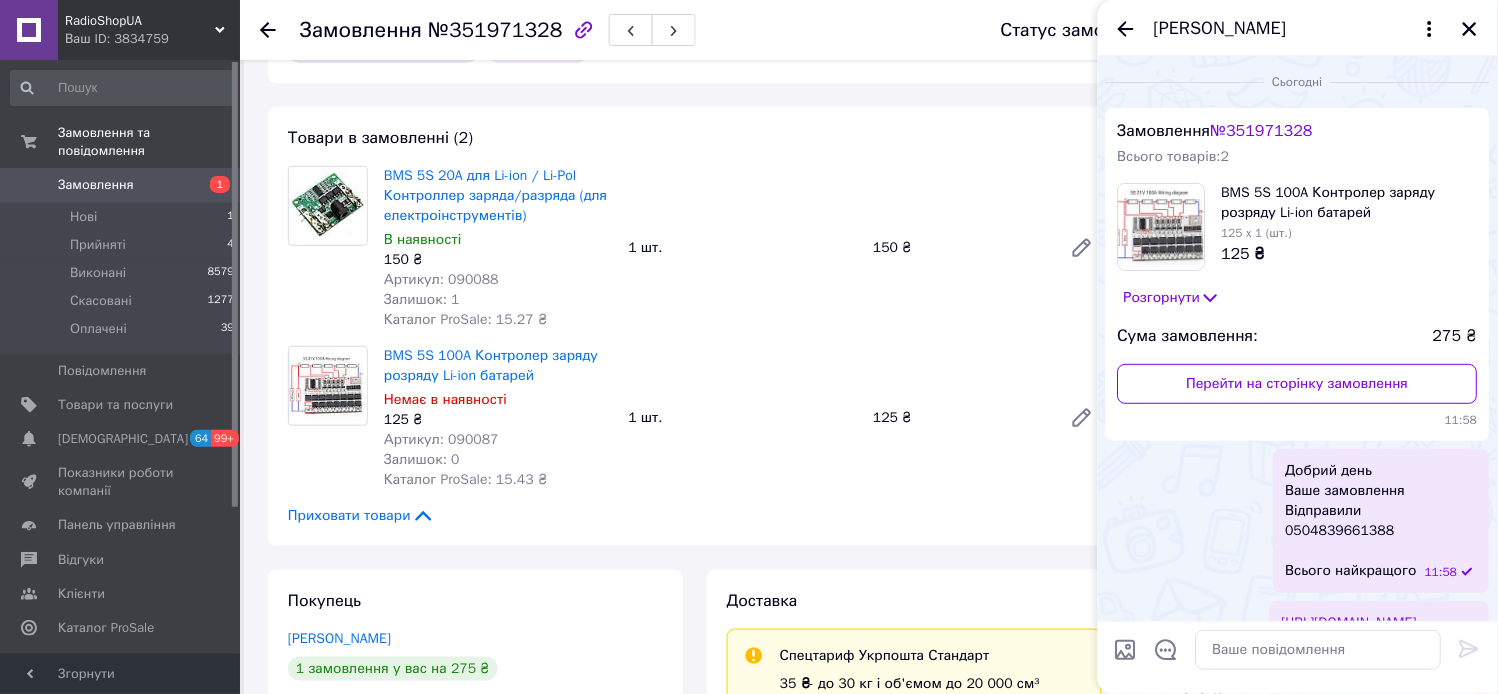 scroll, scrollTop: 0, scrollLeft: 0, axis: both 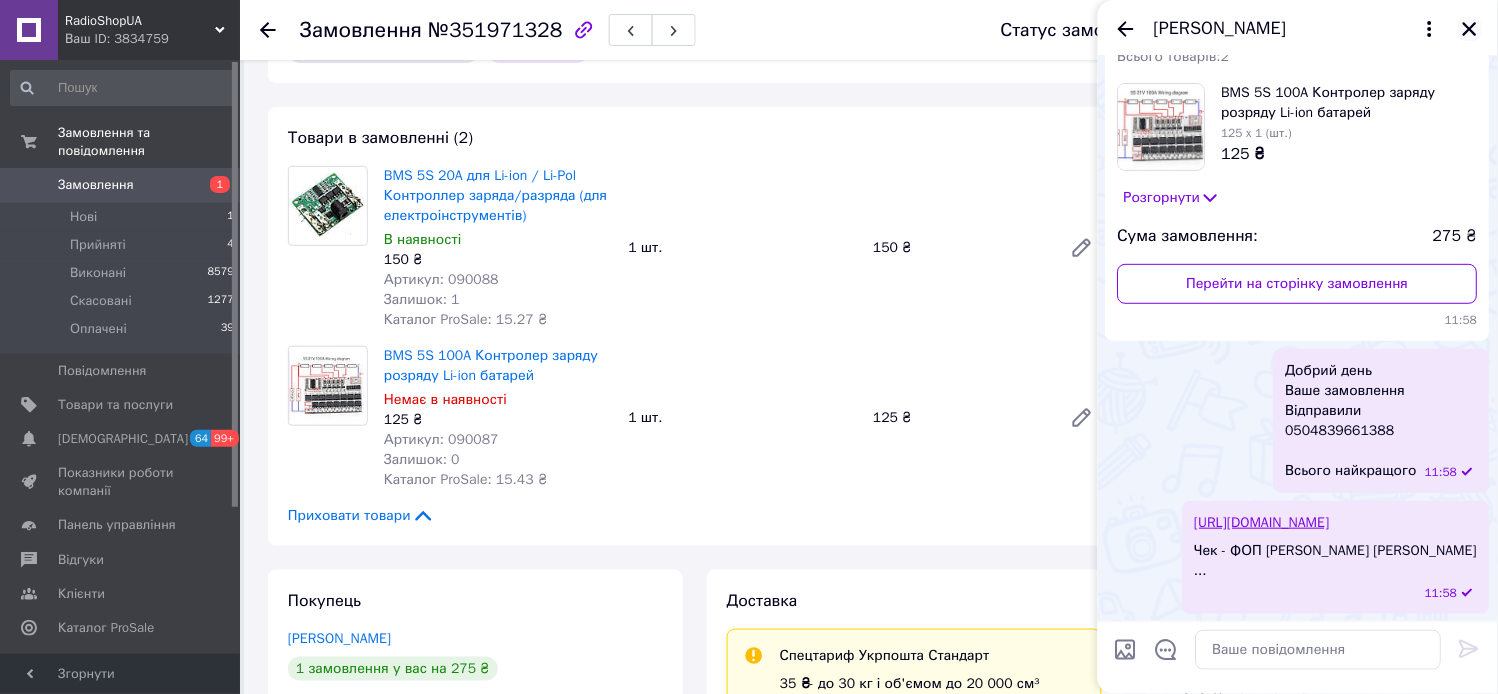 click 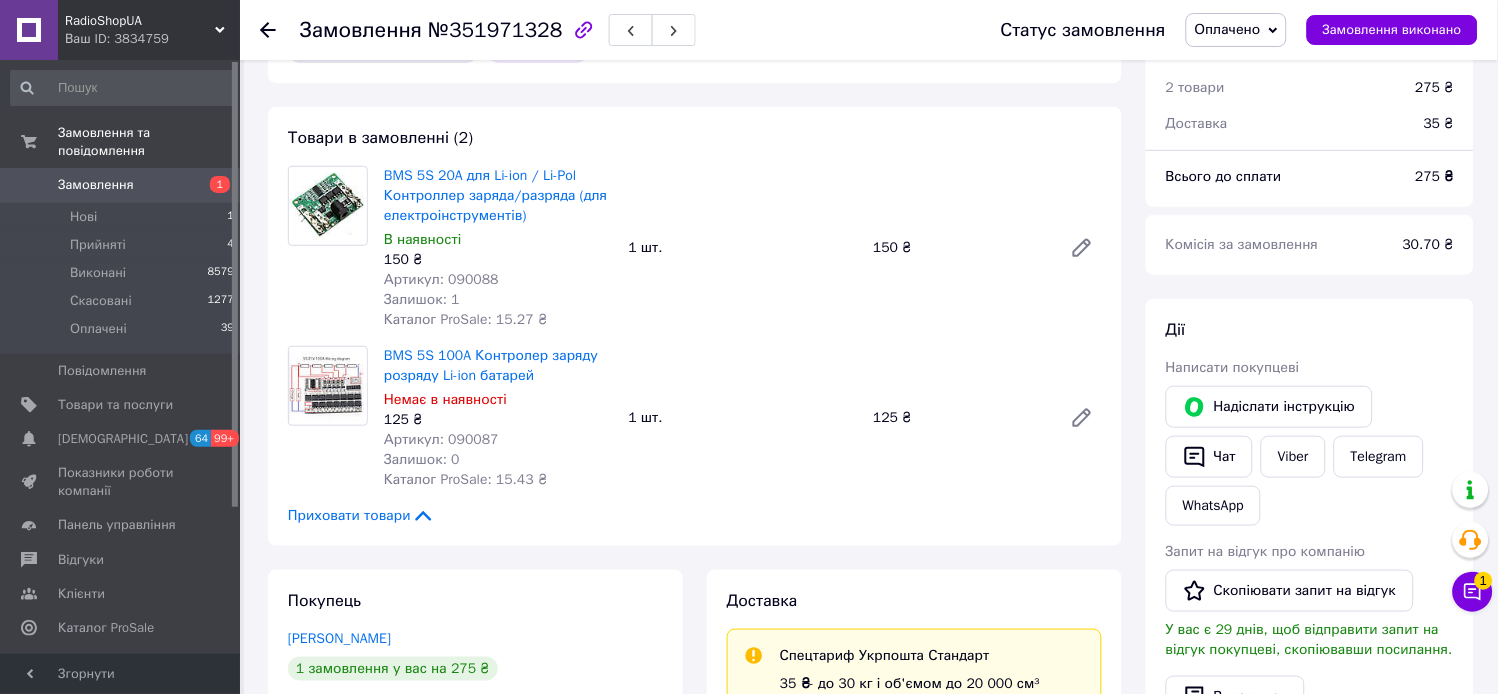 click on "Замовлення 1" at bounding box center (123, 185) 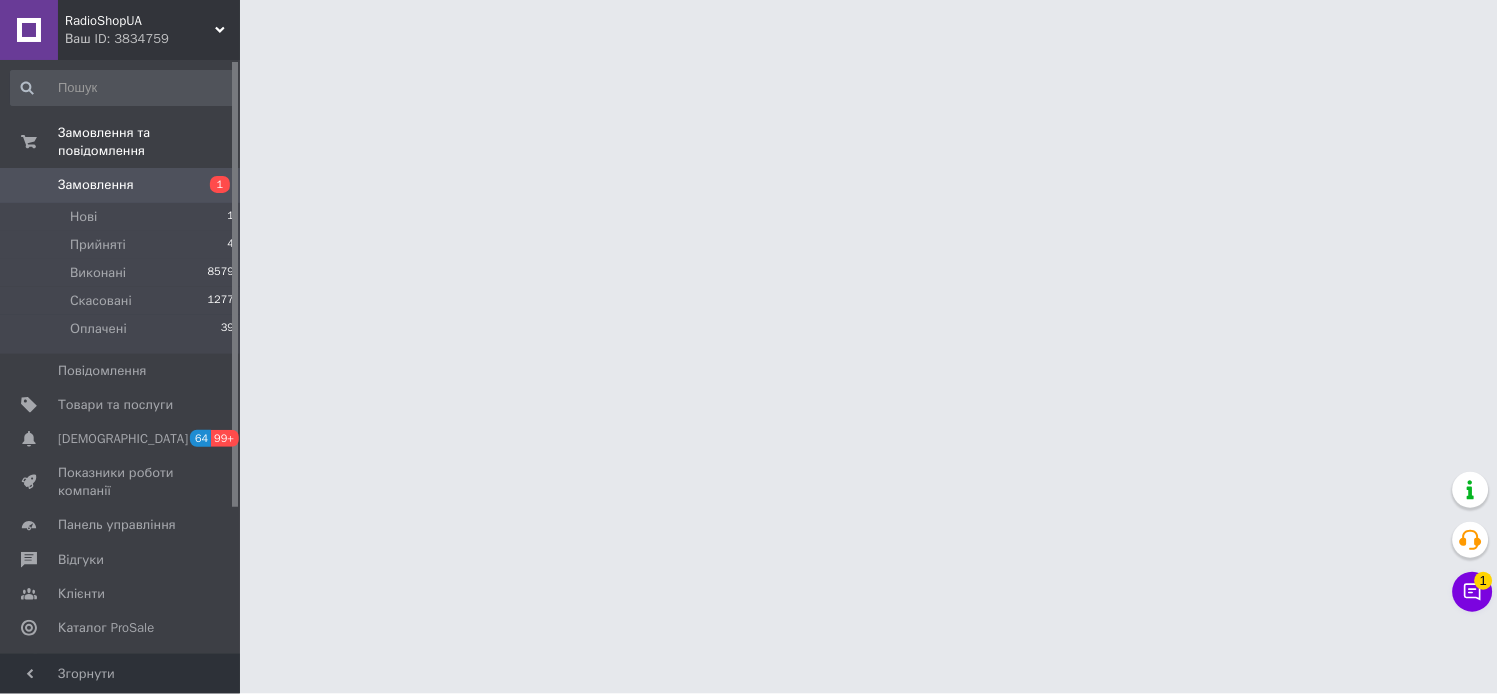 scroll, scrollTop: 0, scrollLeft: 0, axis: both 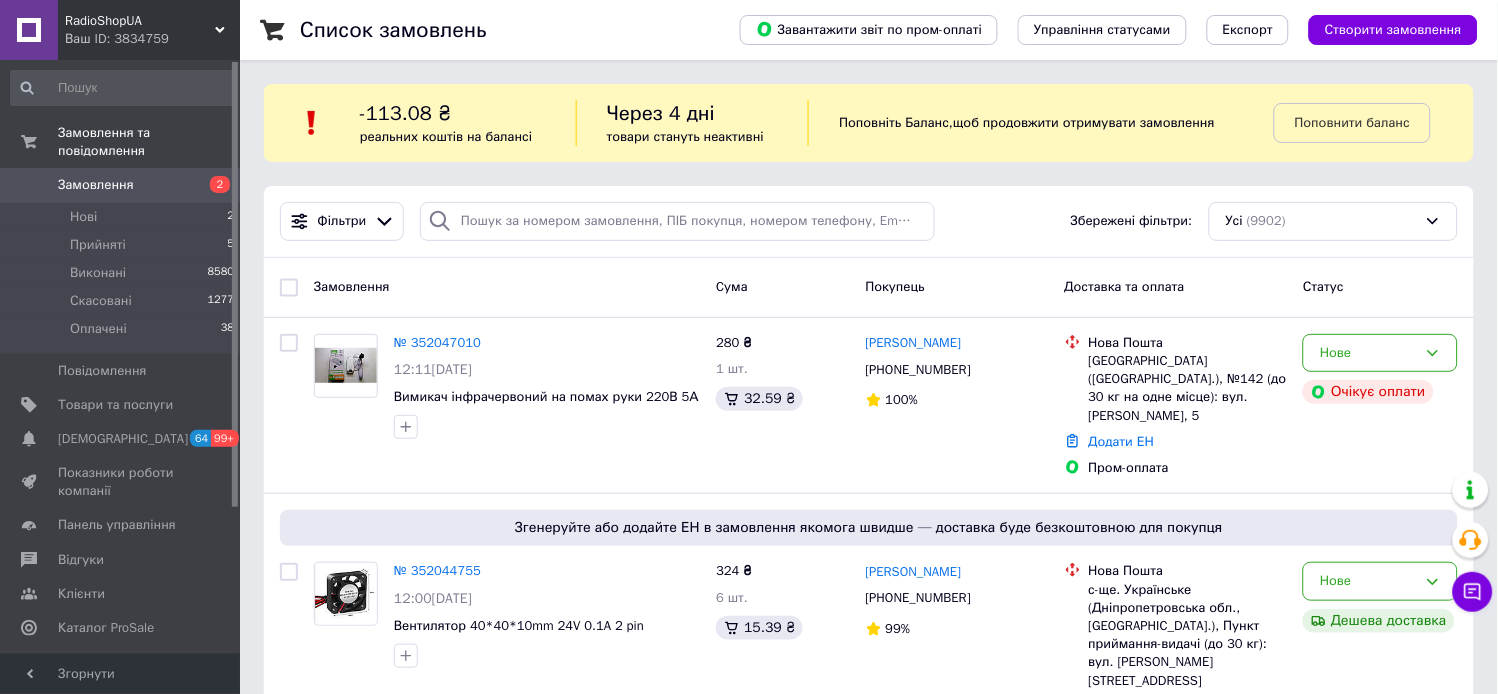 click on "Замовлення" at bounding box center [96, 185] 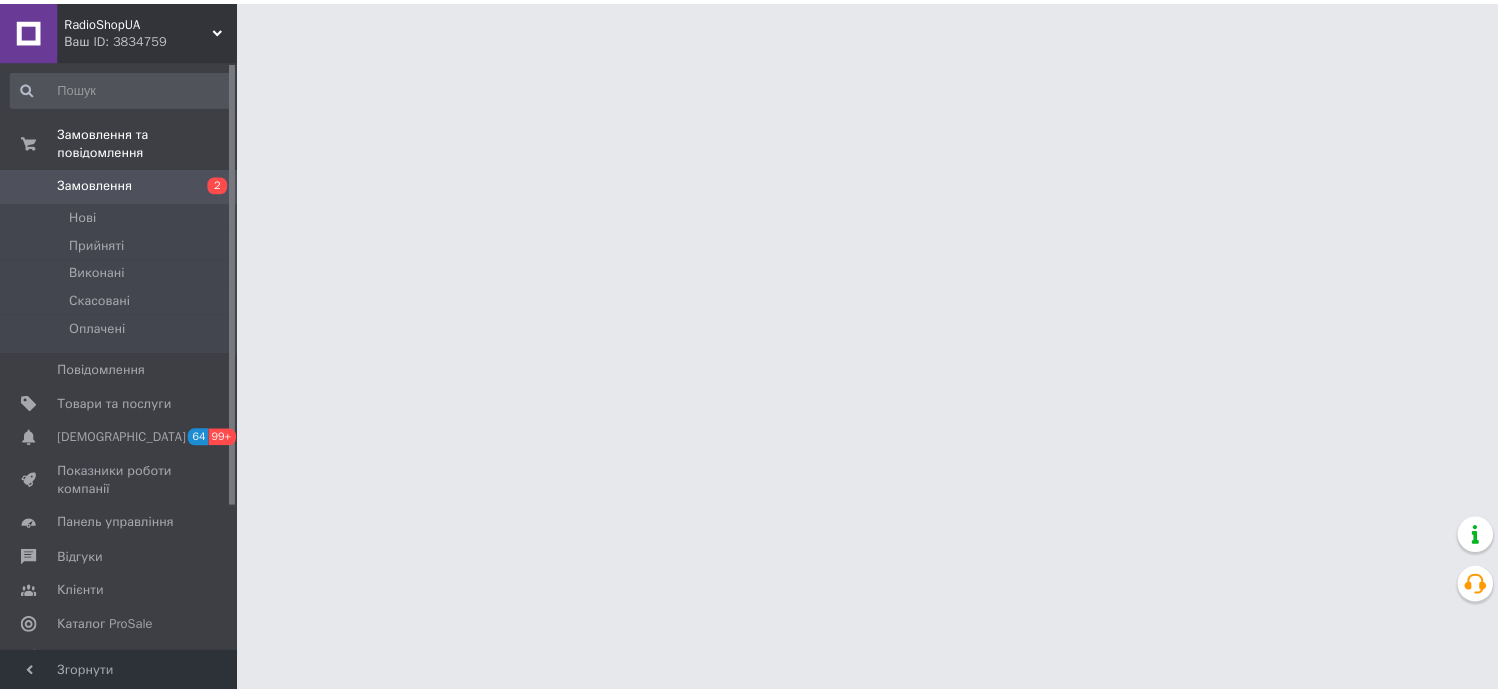scroll, scrollTop: 0, scrollLeft: 0, axis: both 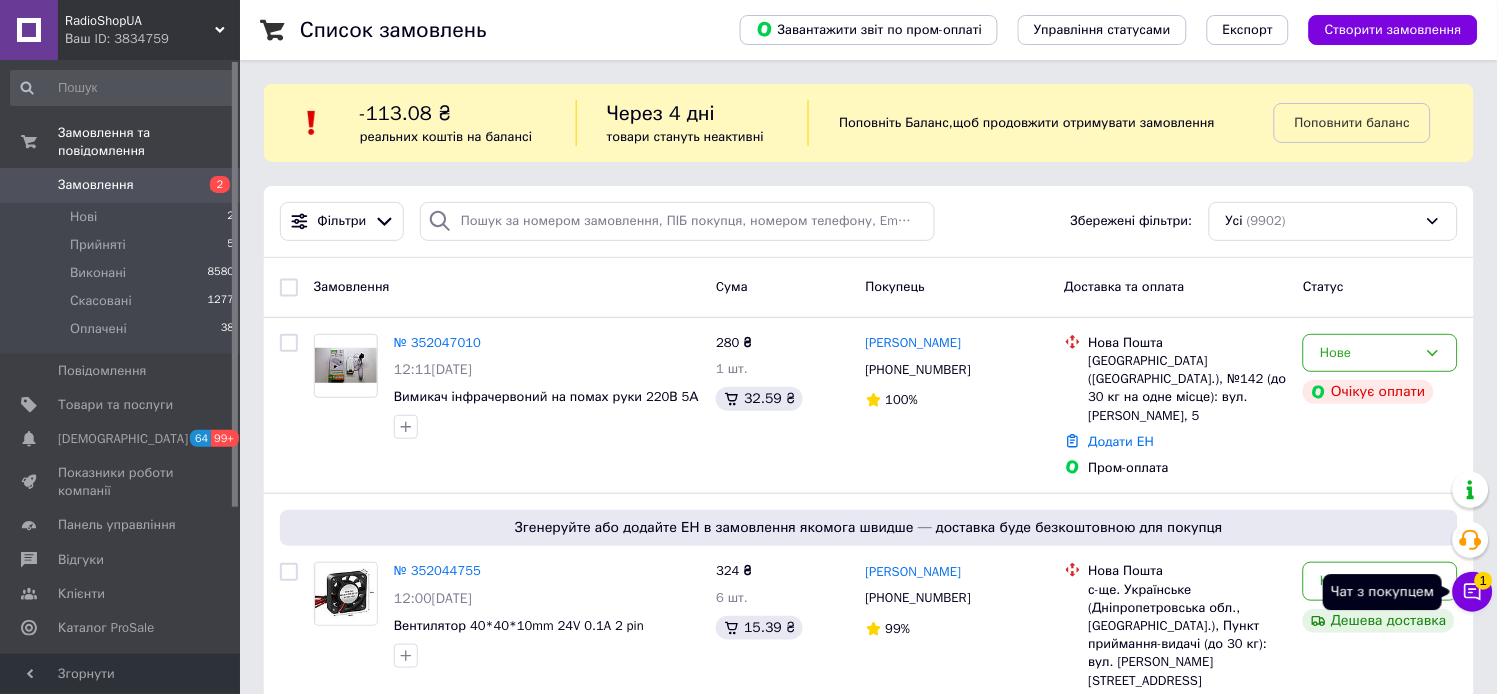 click on "1" at bounding box center [1484, 581] 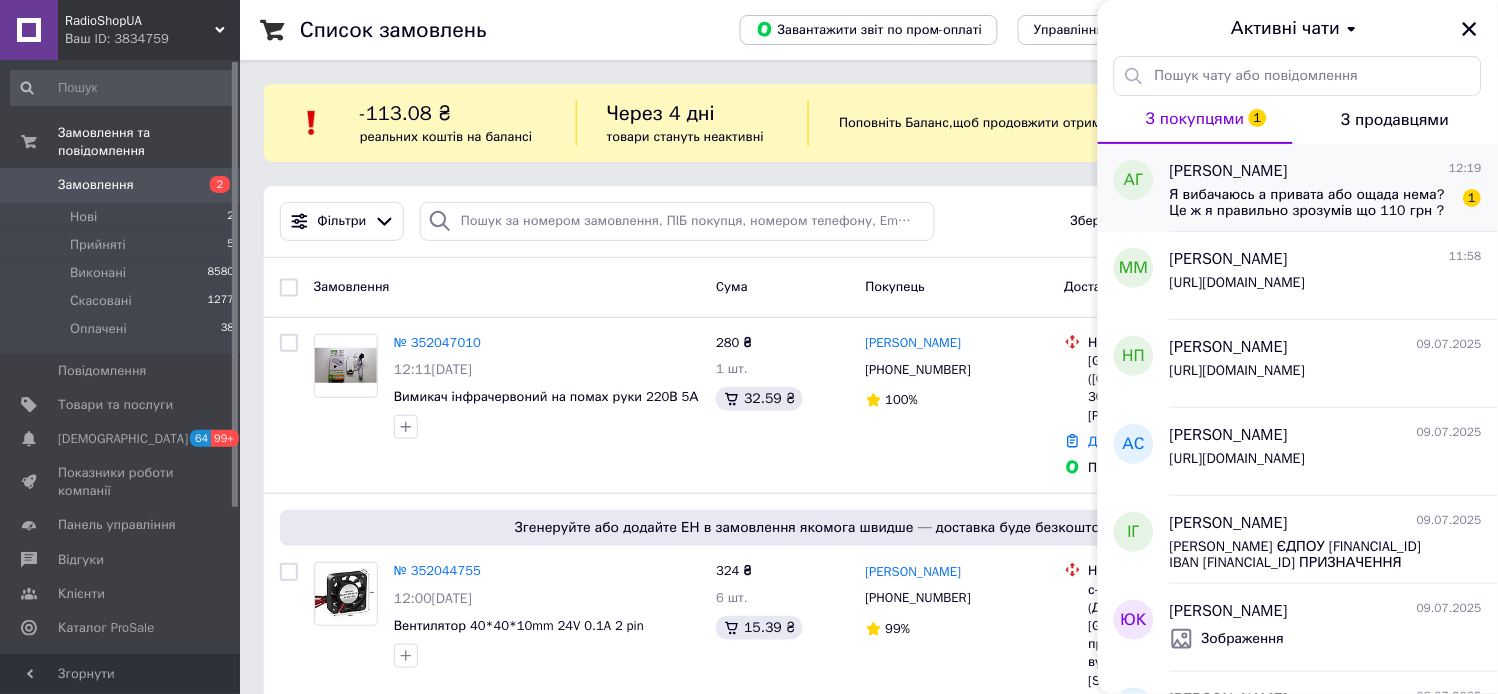 click on "Я вибачаюсь а привата або ощада нема?
Це ж я правильно зрозумів що 110 грн ?" at bounding box center [1312, 203] 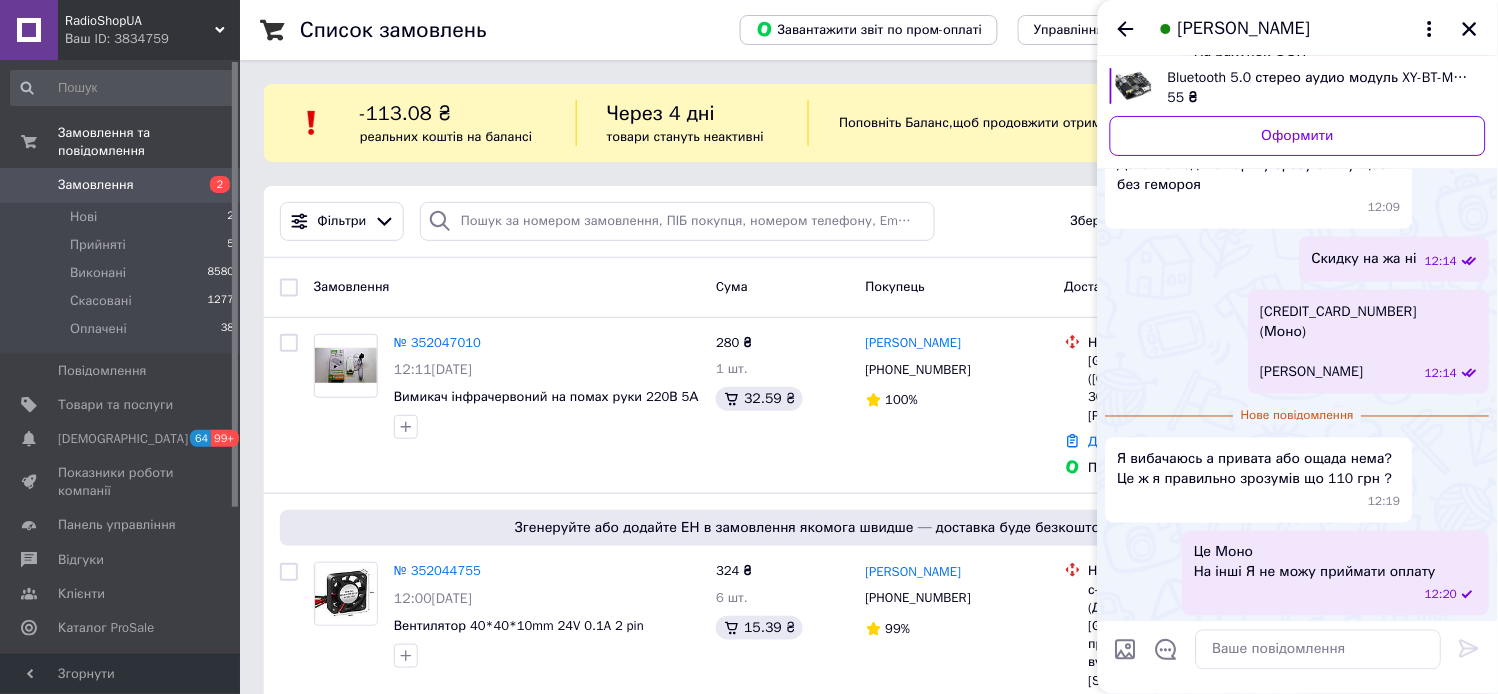 scroll, scrollTop: 608, scrollLeft: 0, axis: vertical 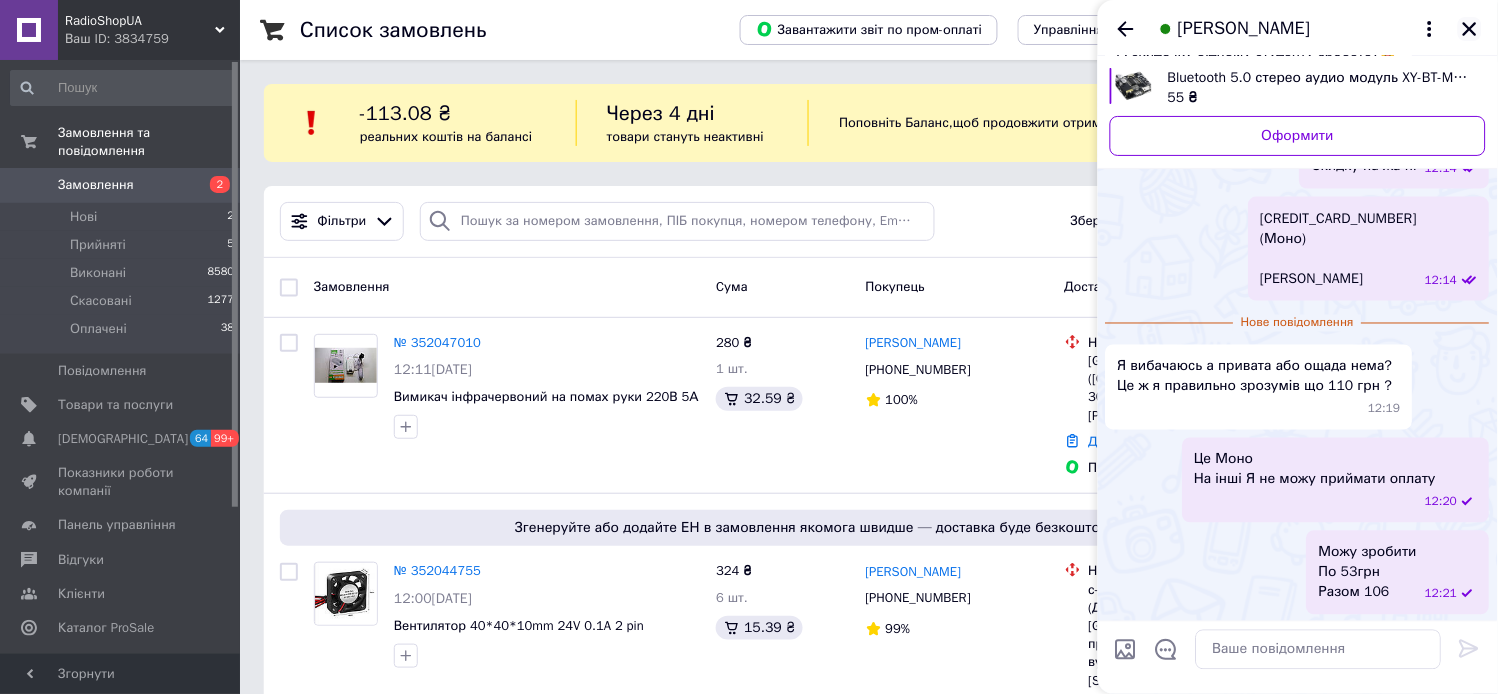click 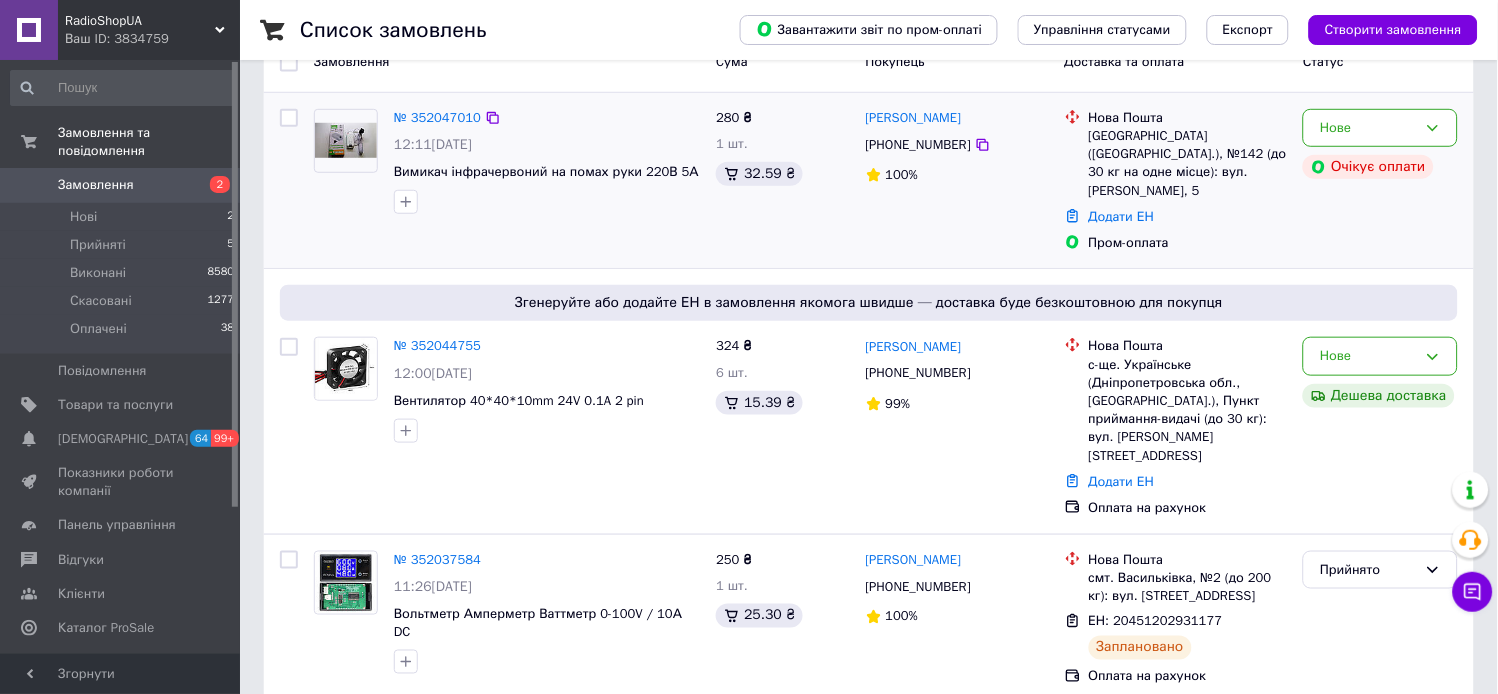 scroll, scrollTop: 222, scrollLeft: 0, axis: vertical 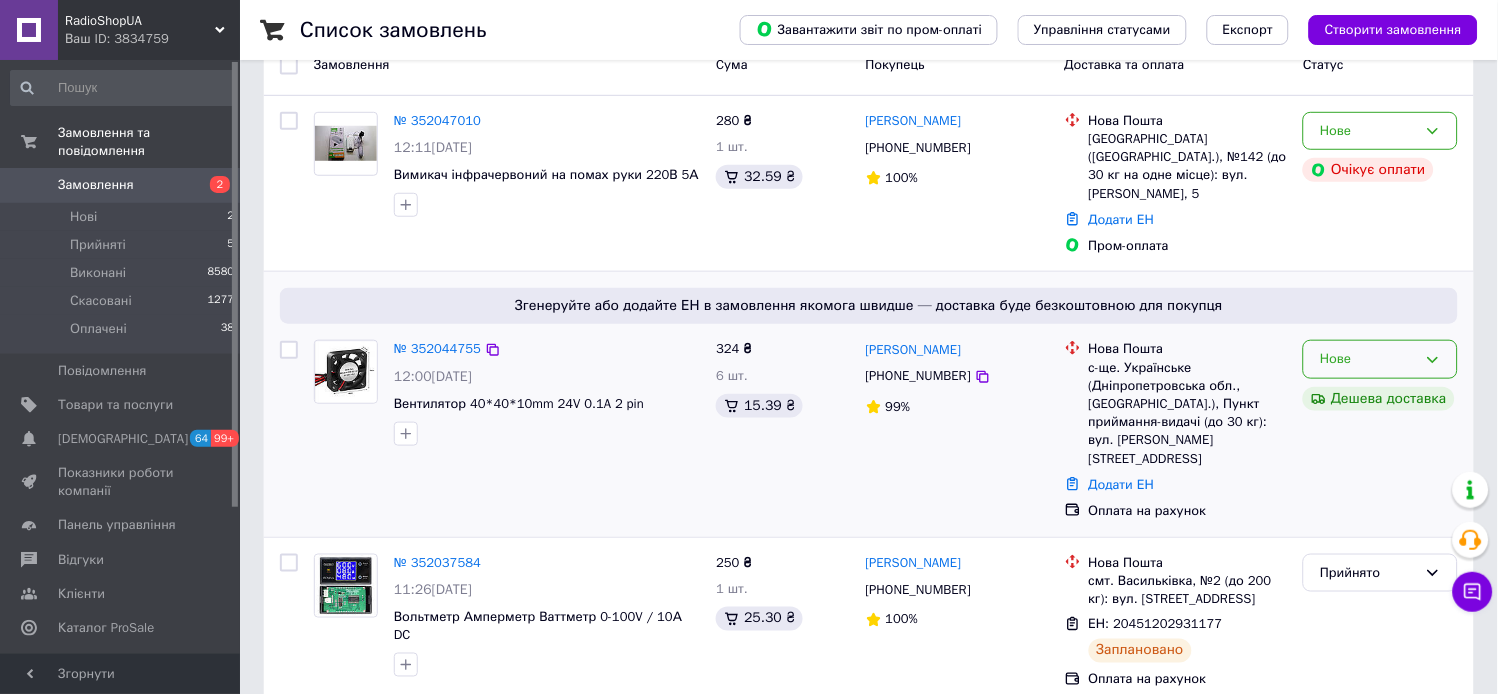 click 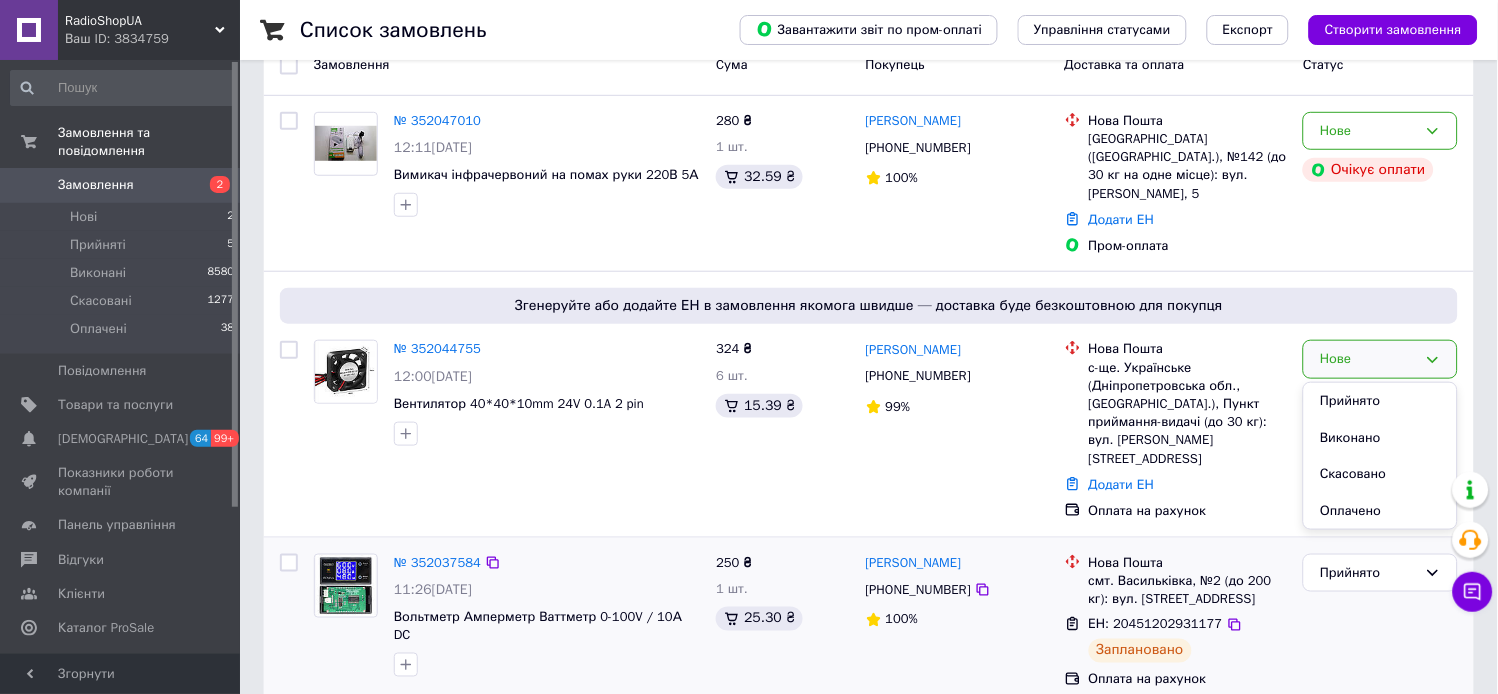 drag, startPoint x: 1337, startPoint y: 386, endPoint x: 1082, endPoint y: 545, distance: 300.50955 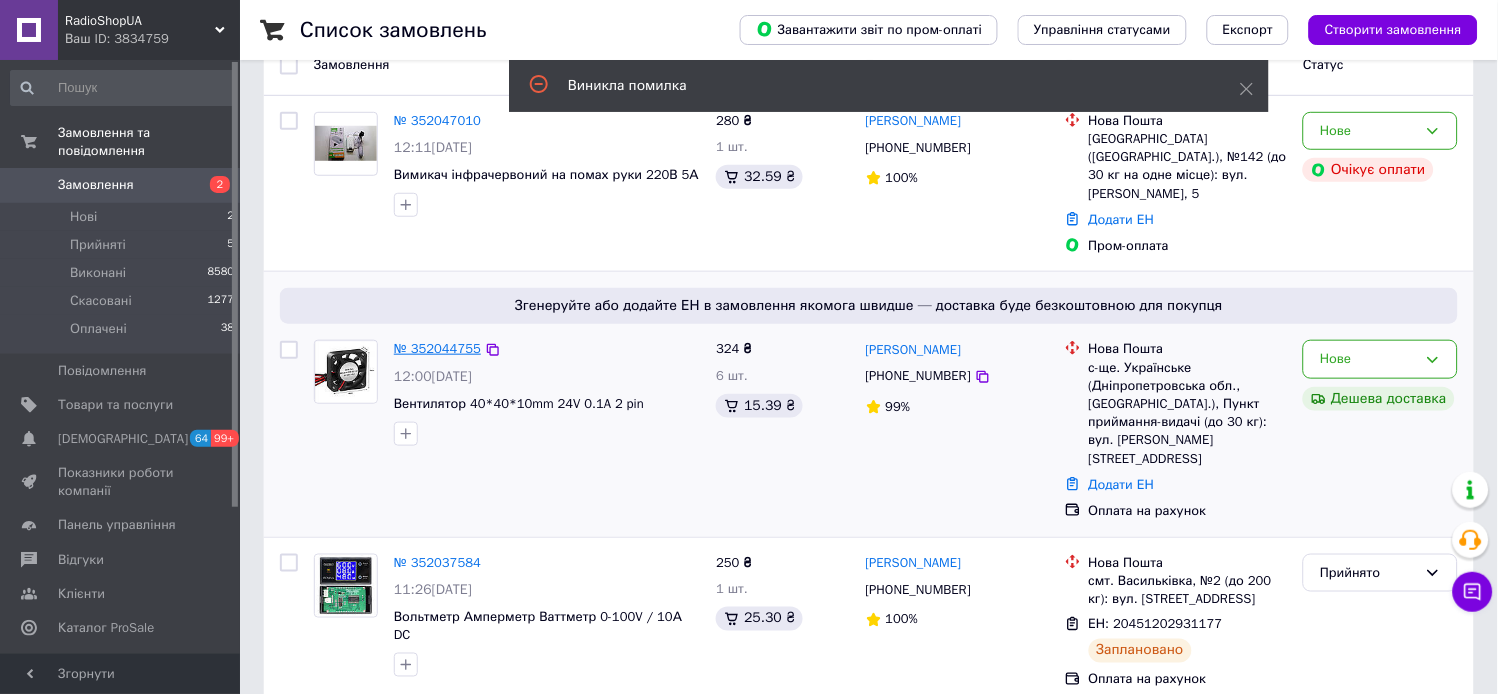 click on "№ 352044755" at bounding box center (437, 348) 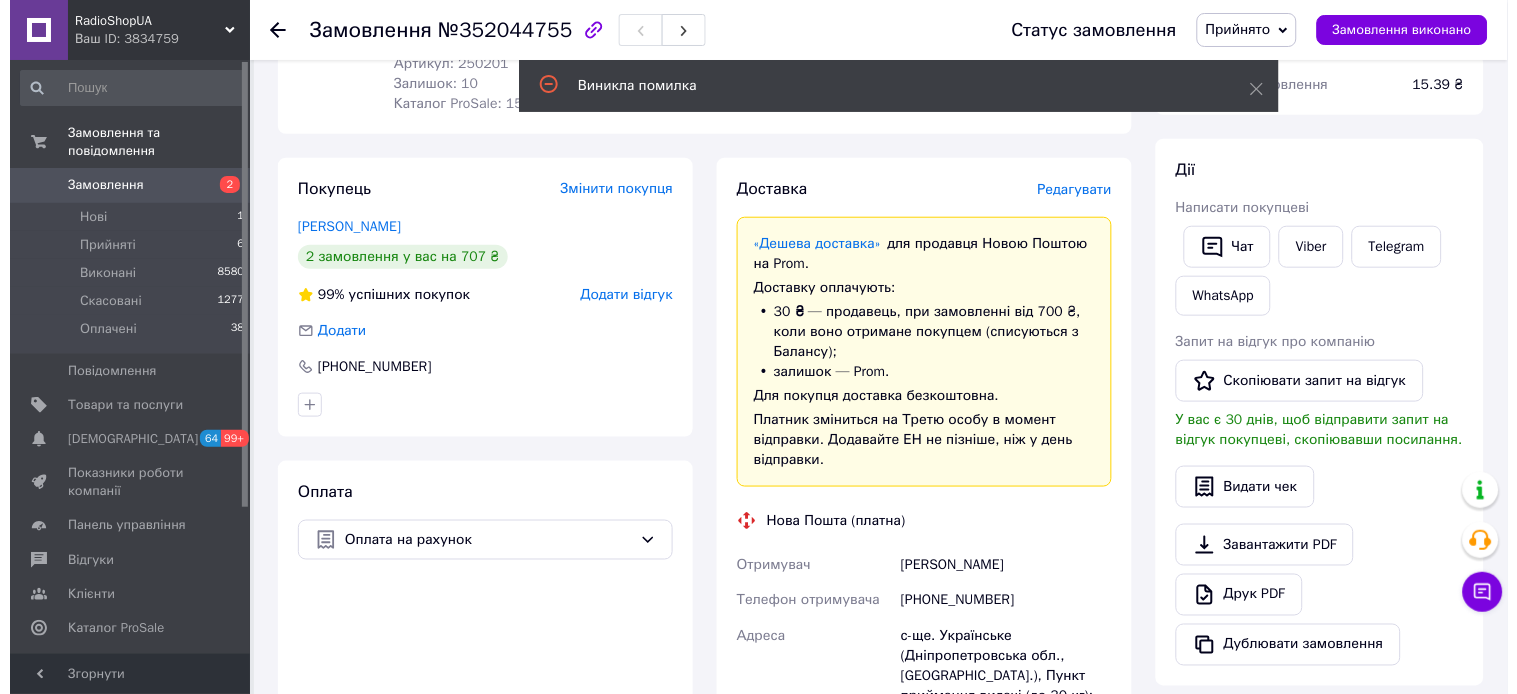 scroll, scrollTop: 333, scrollLeft: 0, axis: vertical 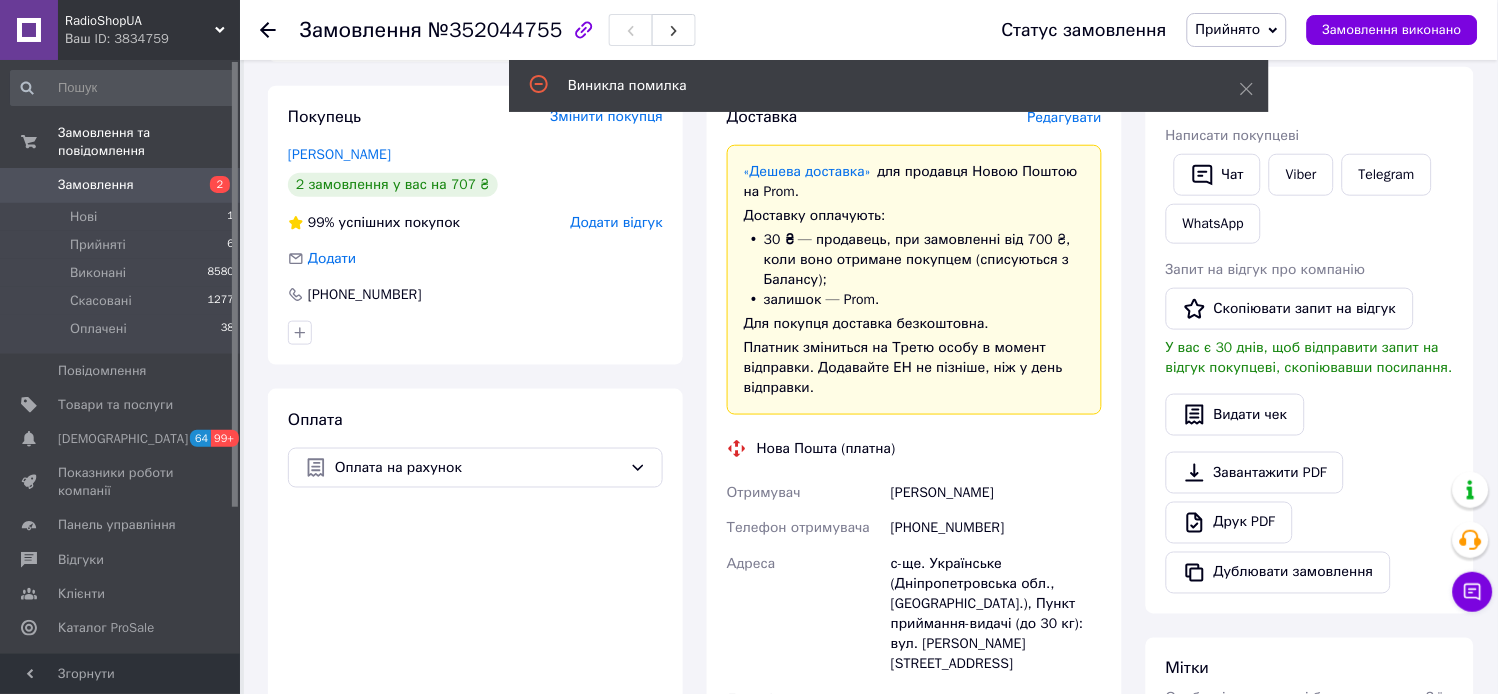 click on "Редагувати" at bounding box center (1065, 117) 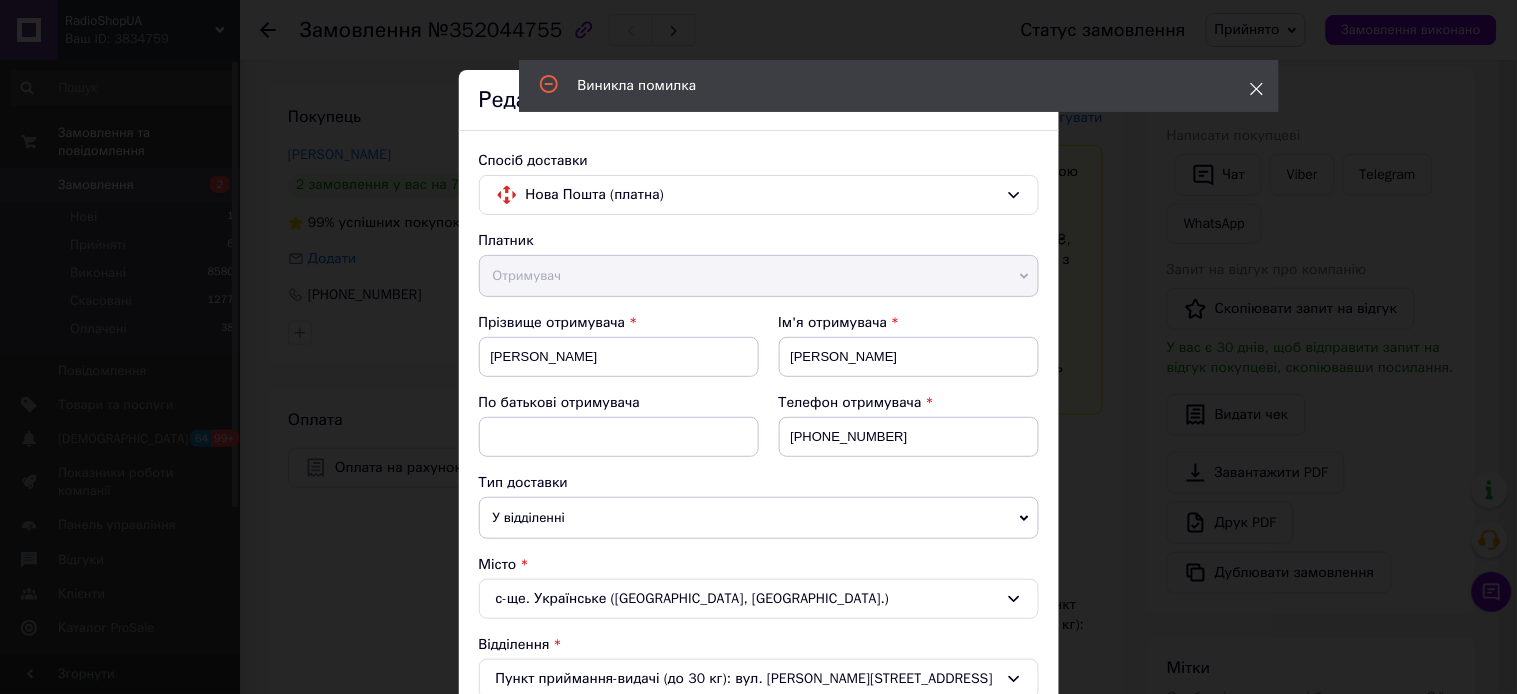 click 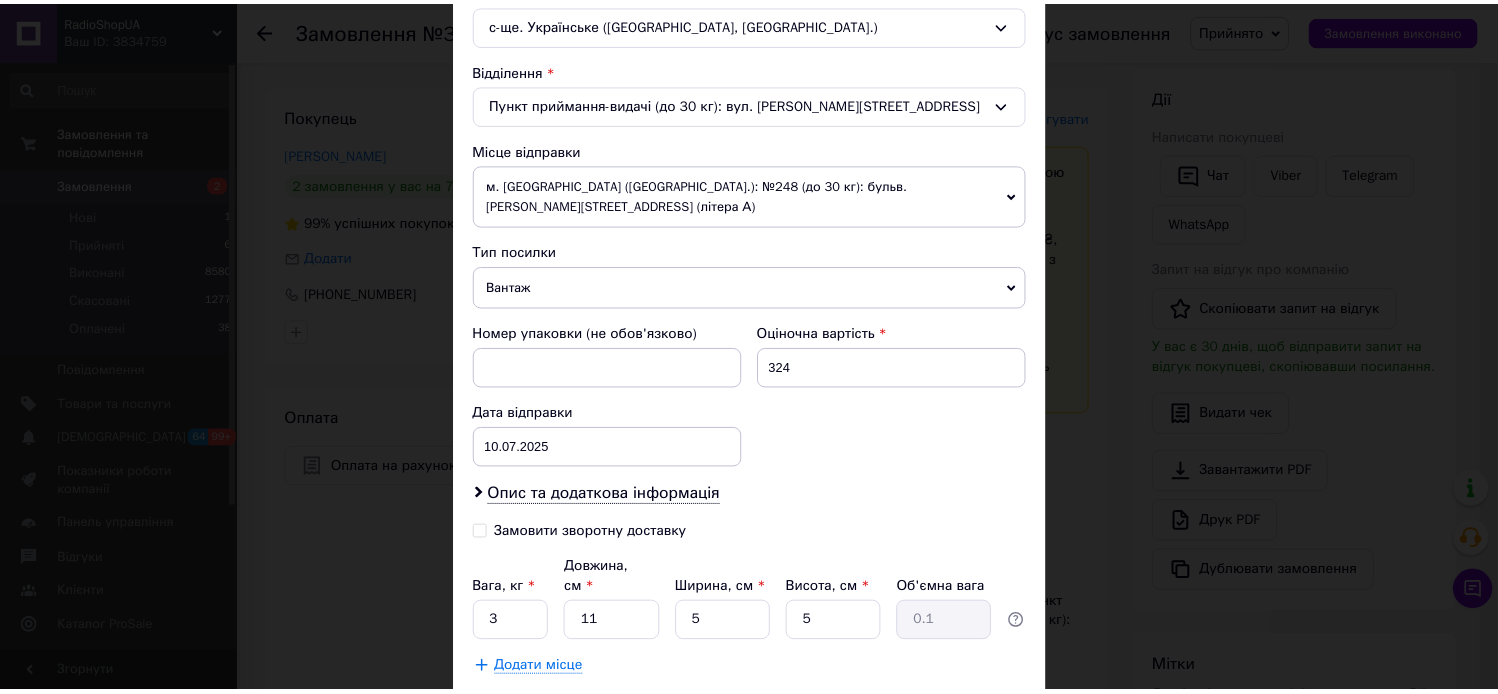 scroll, scrollTop: 672, scrollLeft: 0, axis: vertical 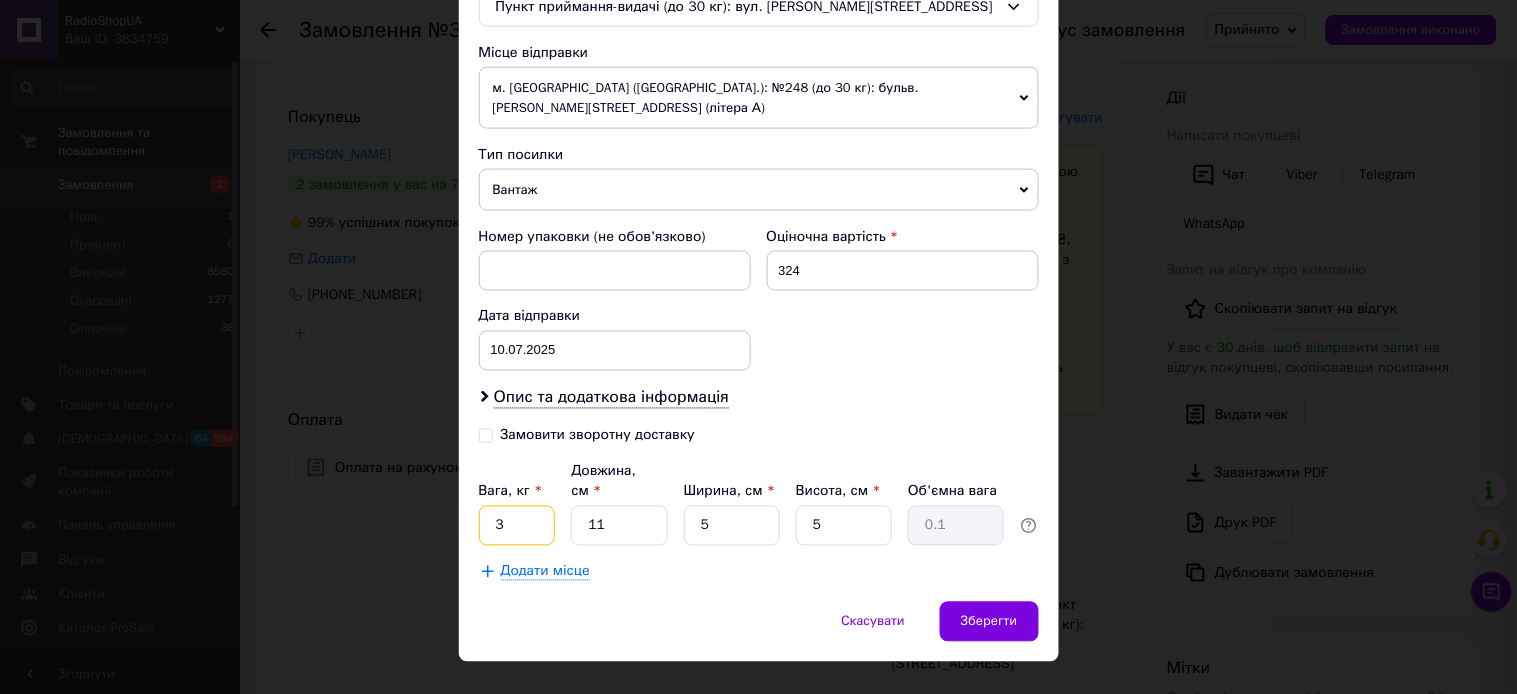 click on "3" at bounding box center [517, 526] 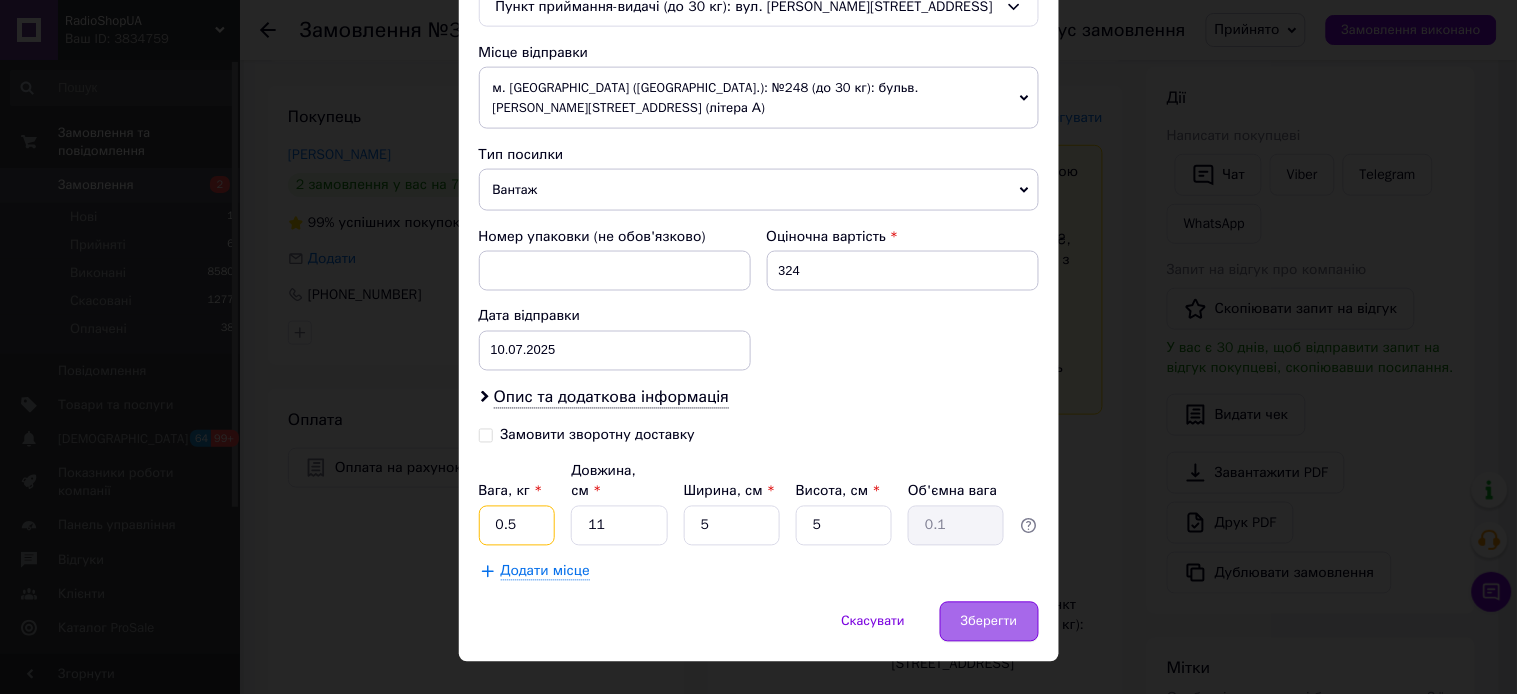 type on "0.5" 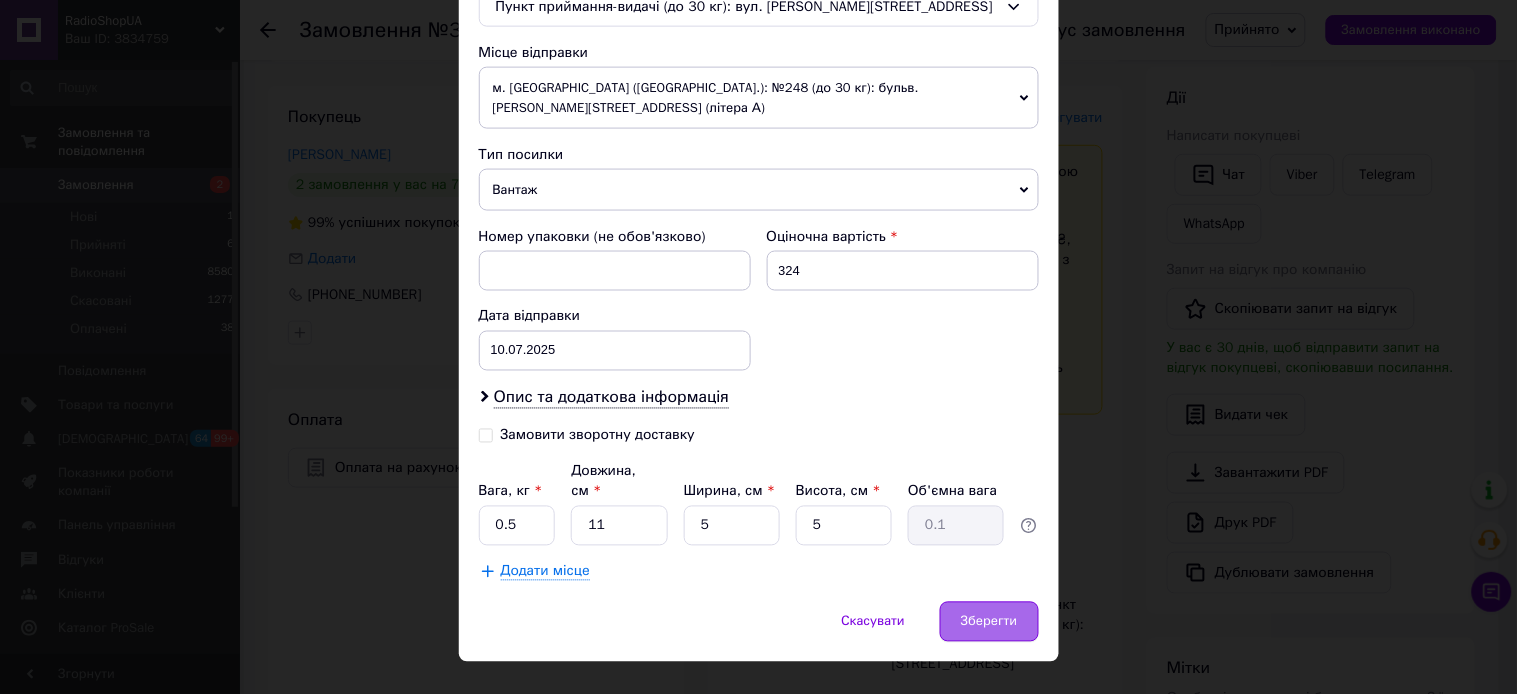 click on "Зберегти" at bounding box center [989, 622] 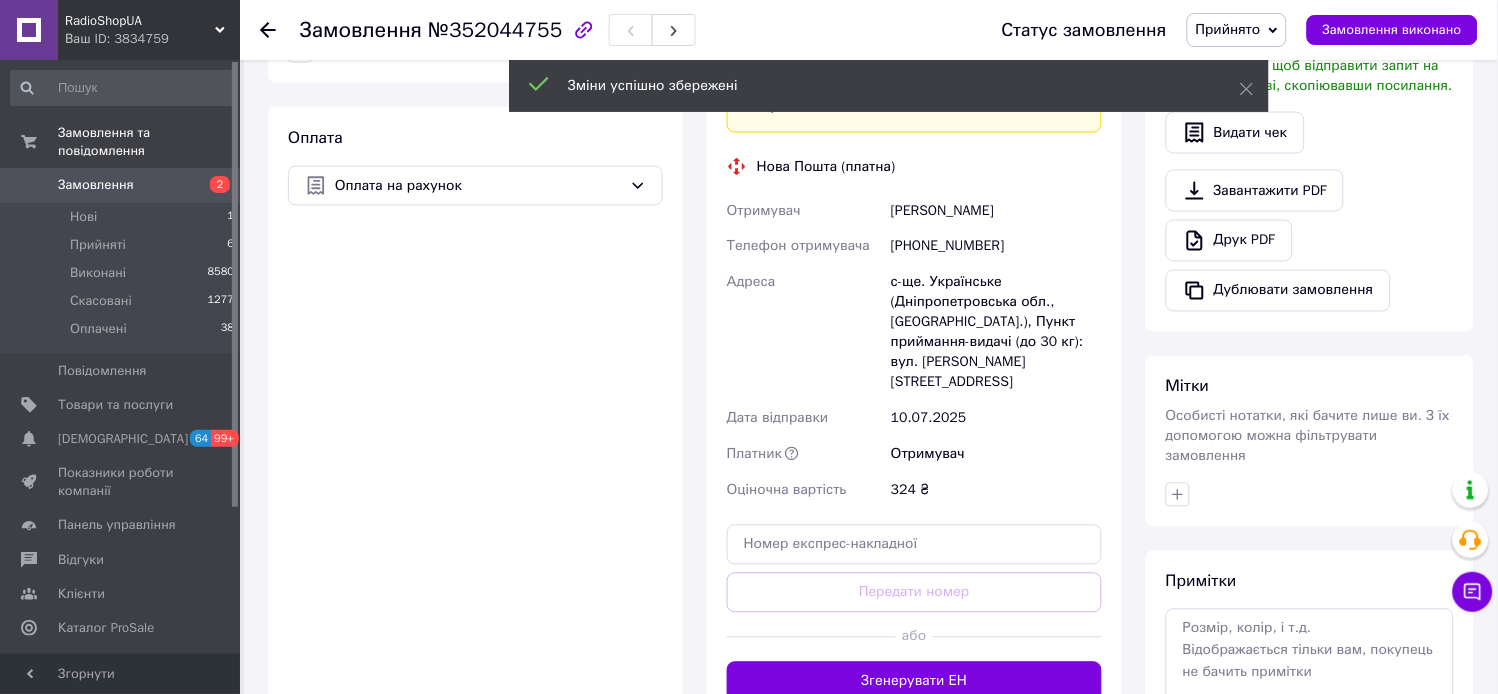 scroll, scrollTop: 777, scrollLeft: 0, axis: vertical 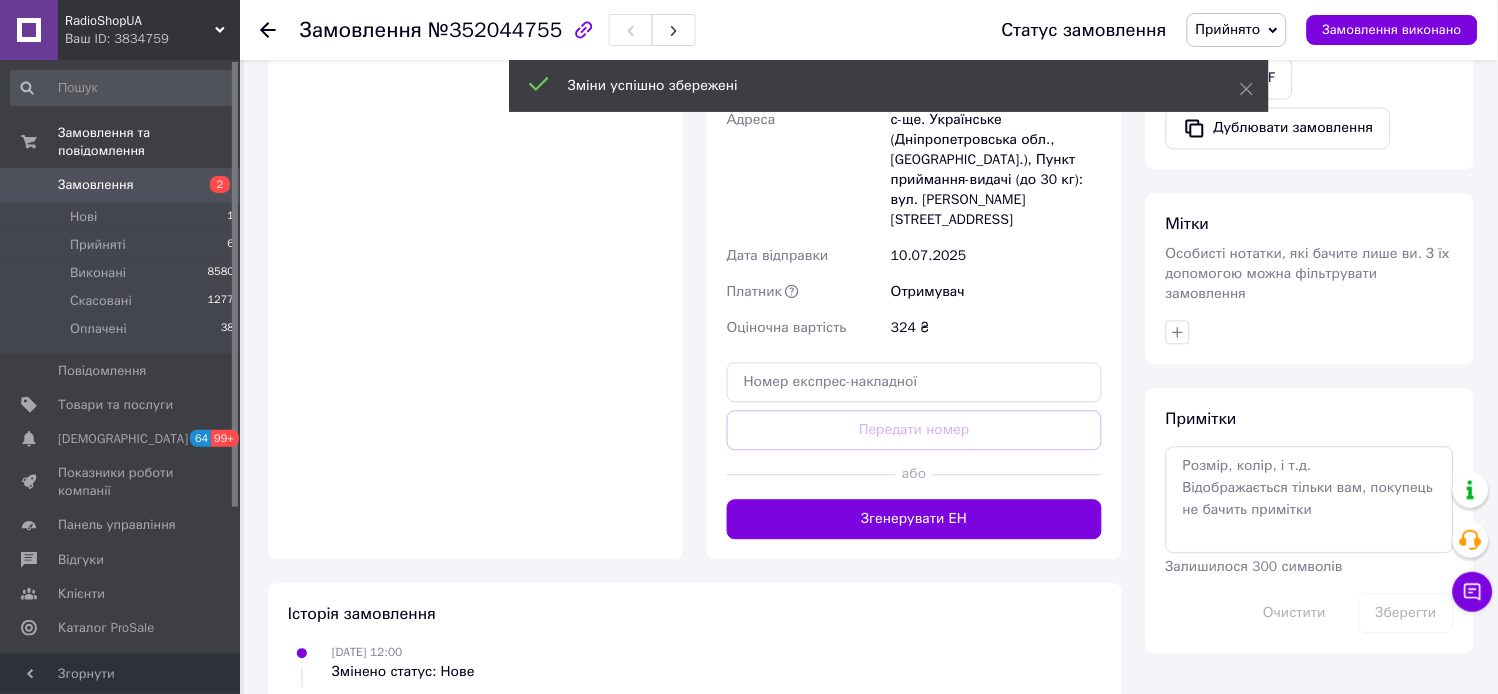 drag, startPoint x: 976, startPoint y: 490, endPoint x: 1105, endPoint y: 513, distance: 131.03435 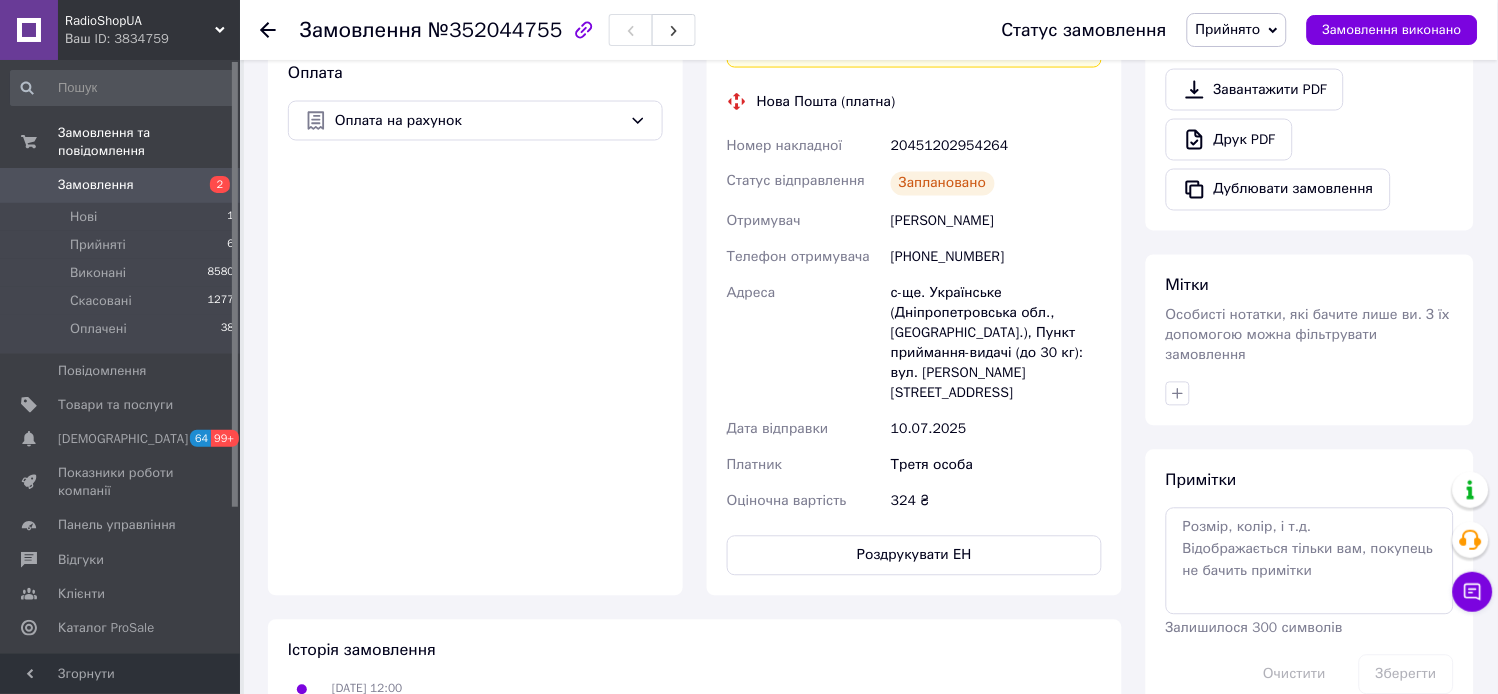 scroll, scrollTop: 666, scrollLeft: 0, axis: vertical 